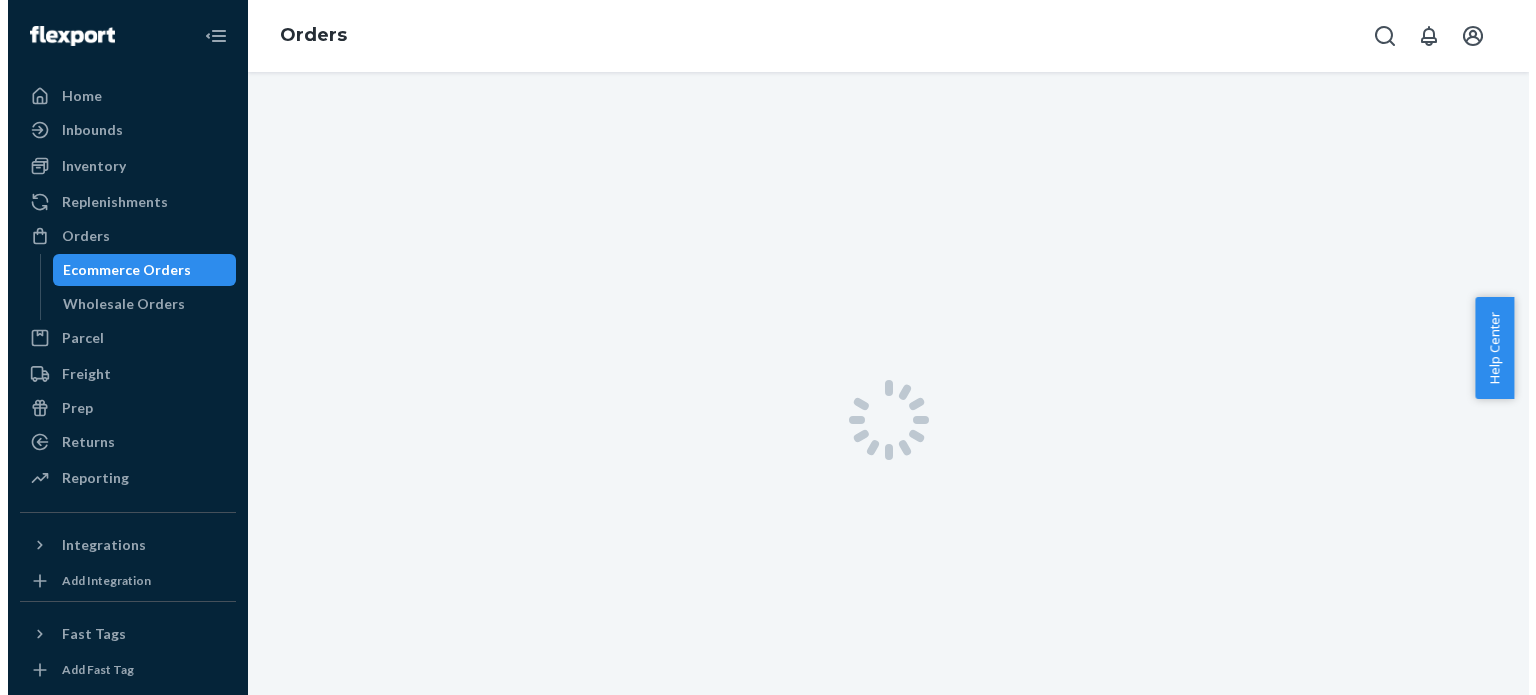 scroll, scrollTop: 0, scrollLeft: 0, axis: both 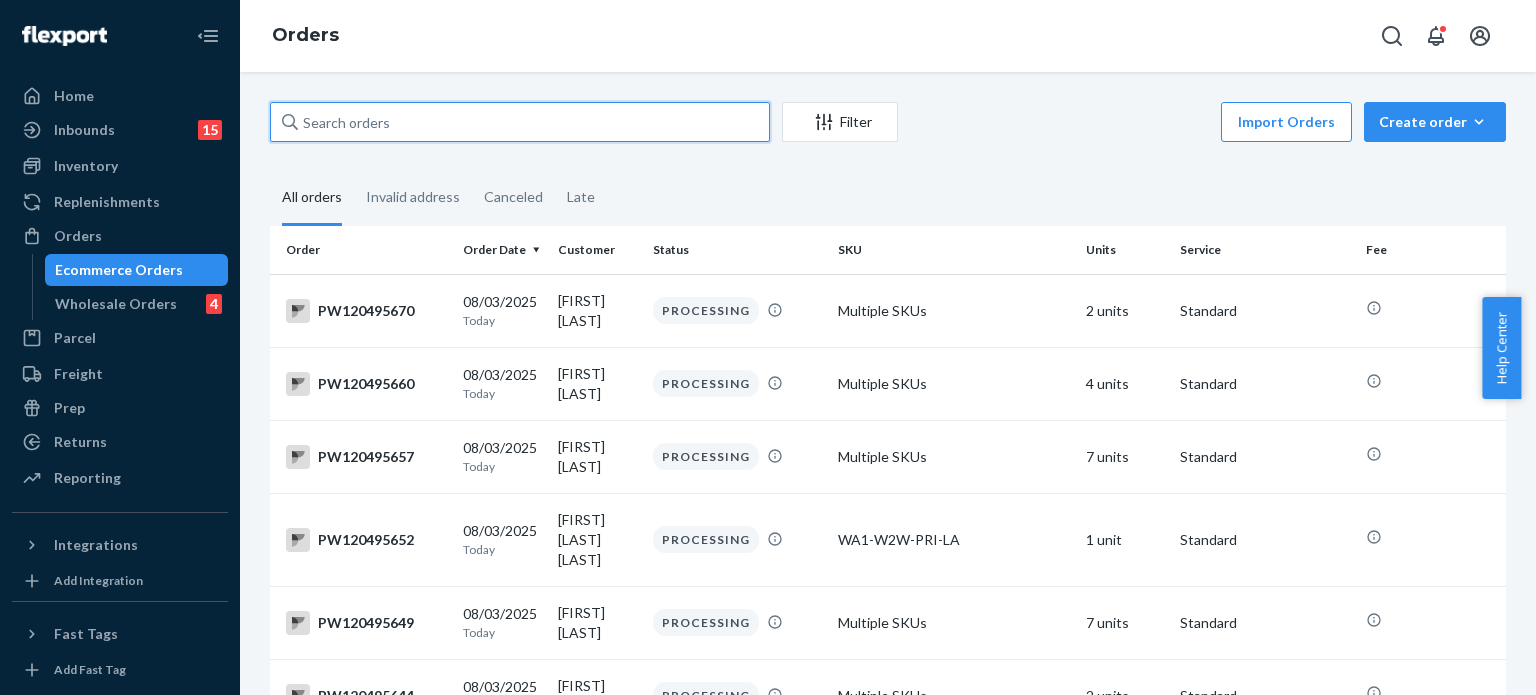 click at bounding box center [520, 122] 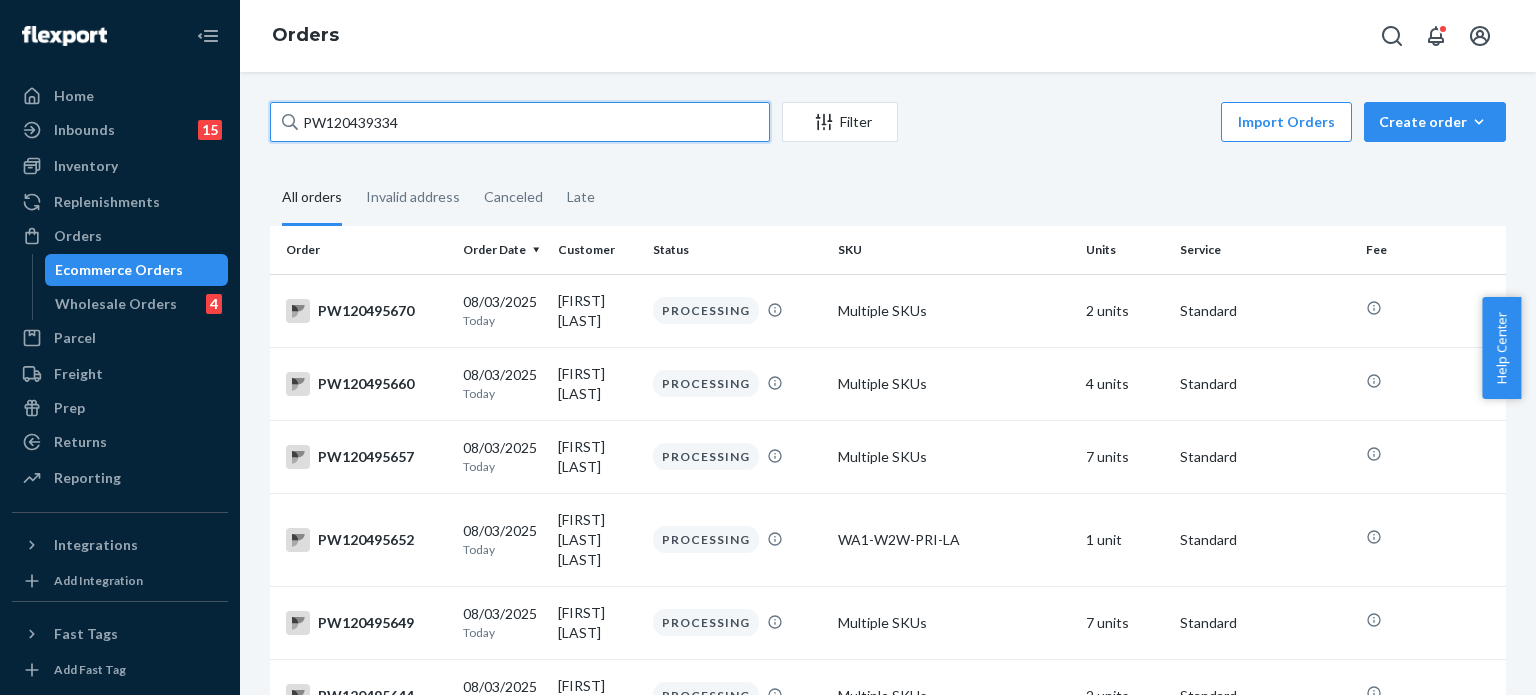type on "PW120439334" 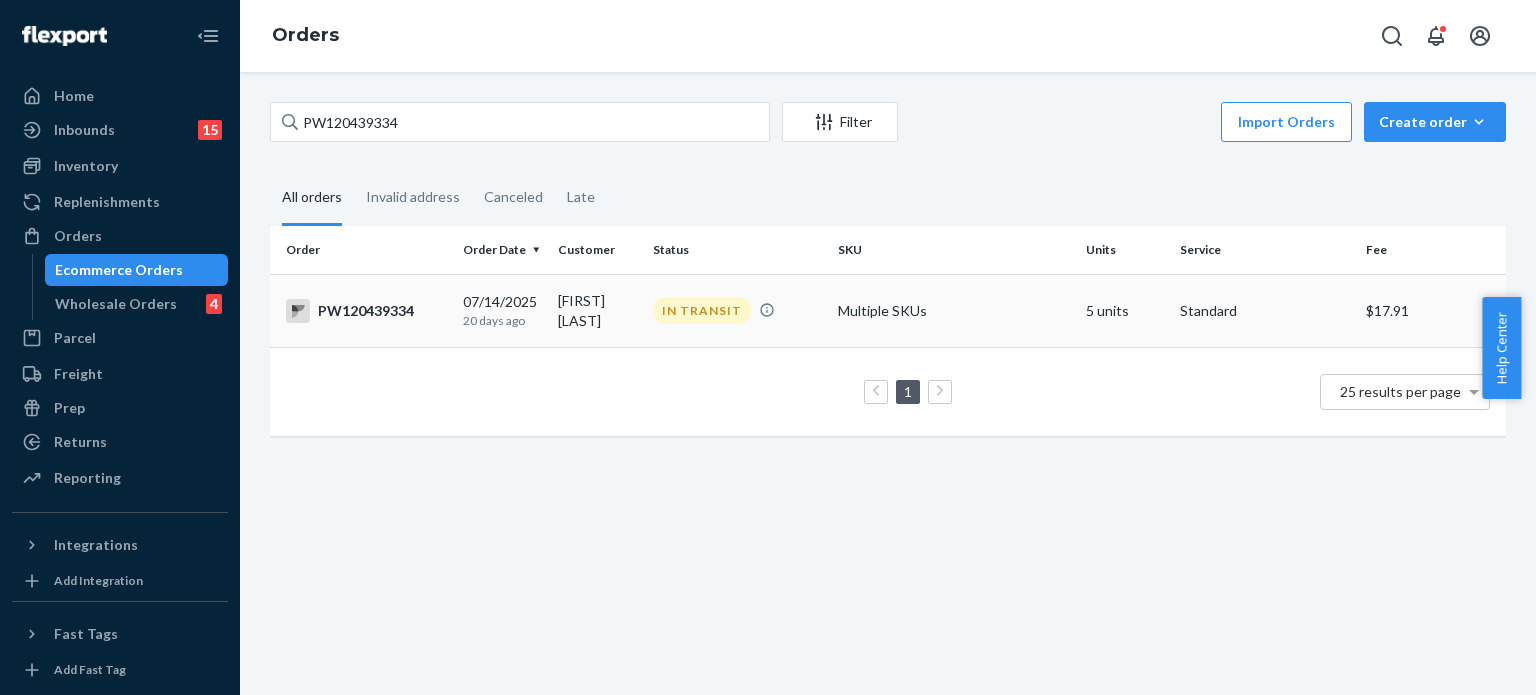click on "IN TRANSIT" at bounding box center (737, 310) 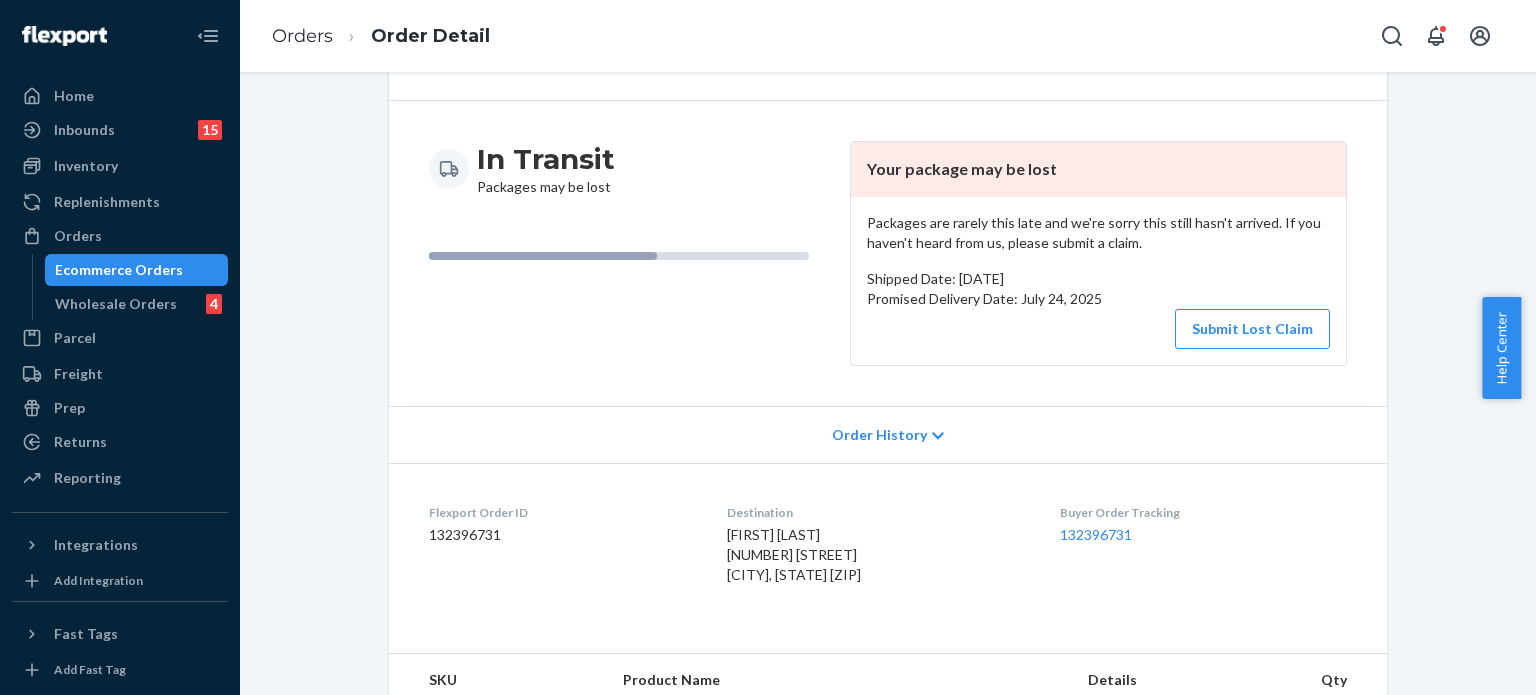 scroll, scrollTop: 0, scrollLeft: 0, axis: both 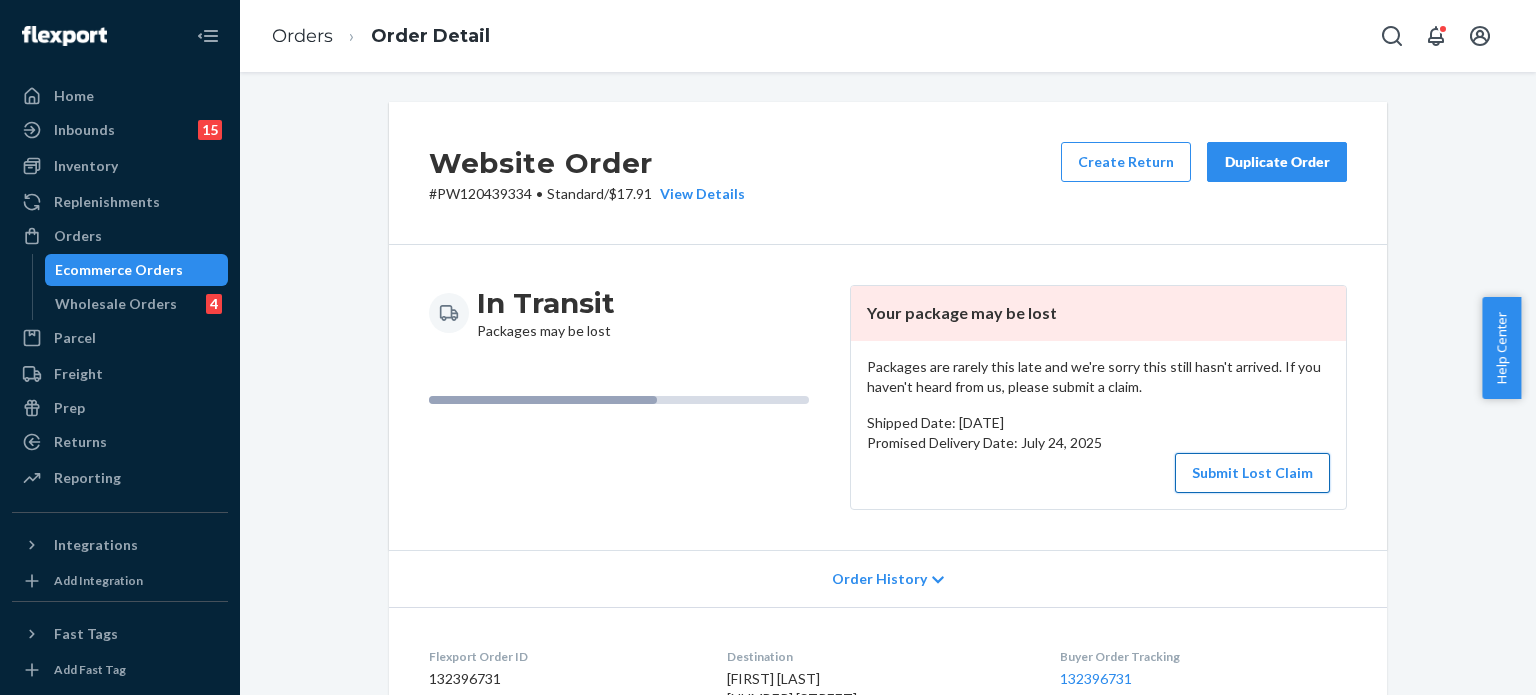 click on "Submit Lost Claim" at bounding box center [1252, 473] 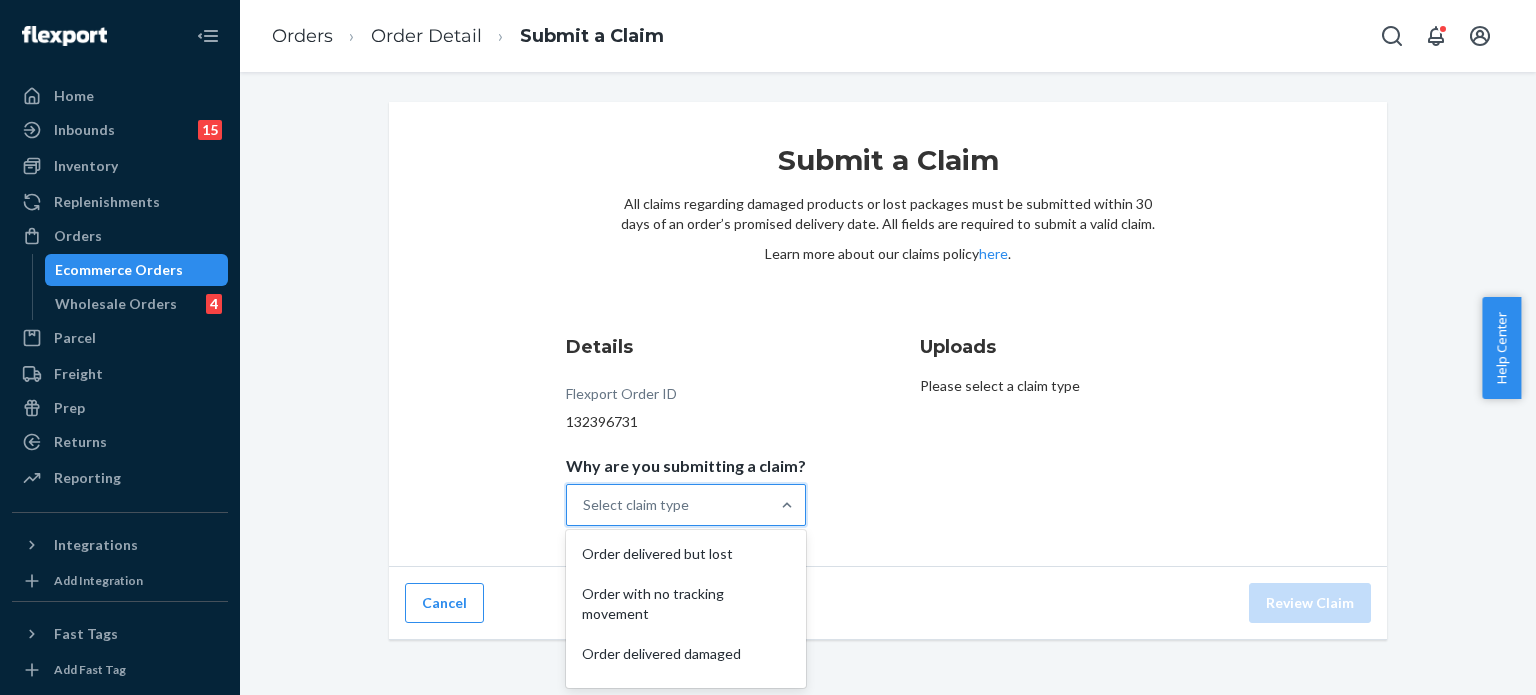 click on "Select claim type" at bounding box center [668, 505] 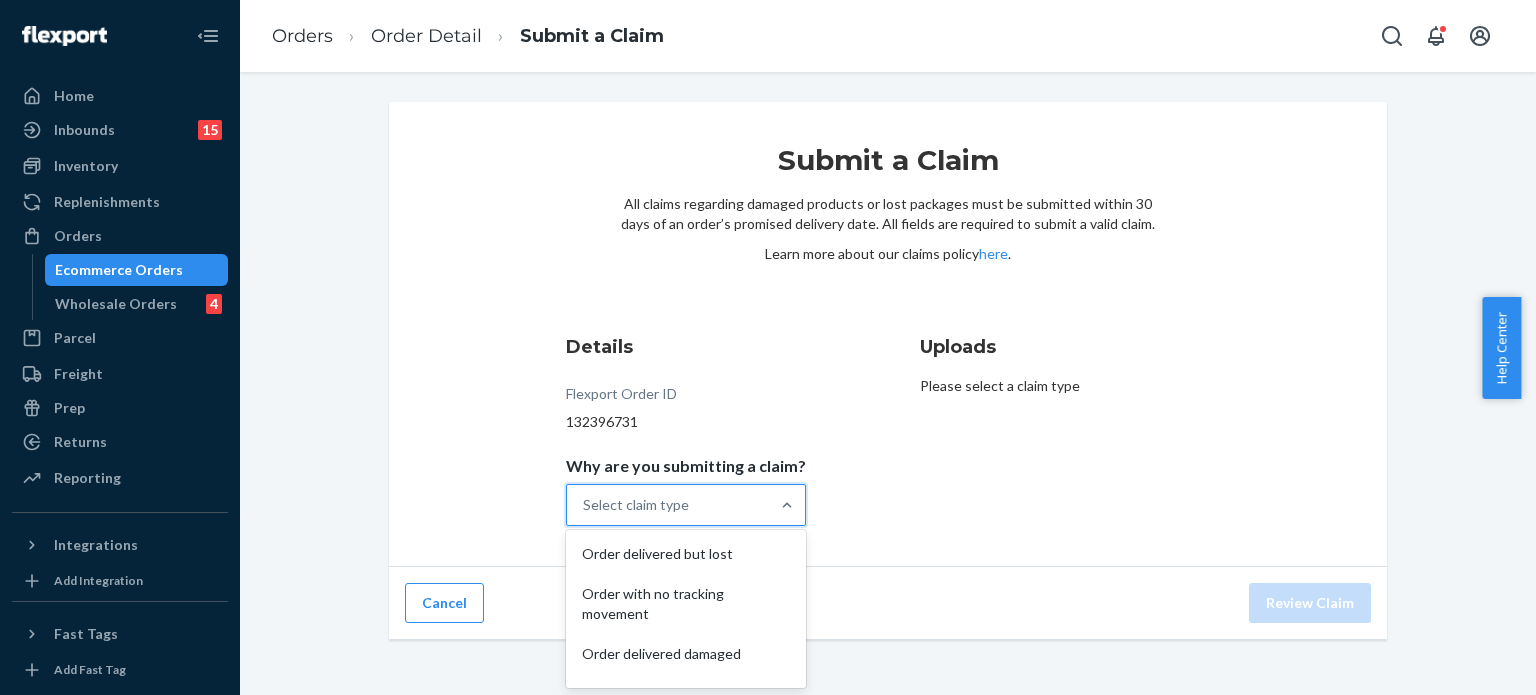 click on "Why are you submitting a claim?      option Order delivered but lost focused, 1 of 5. 5 results available. Use Up and Down to choose options, press Enter to select the currently focused option, press Escape to exit the menu, press Tab to select the option and exit the menu. Select claim type Order delivered but lost Order with no tracking movement Order delivered damaged Incorrect product Missing product" at bounding box center [584, 505] 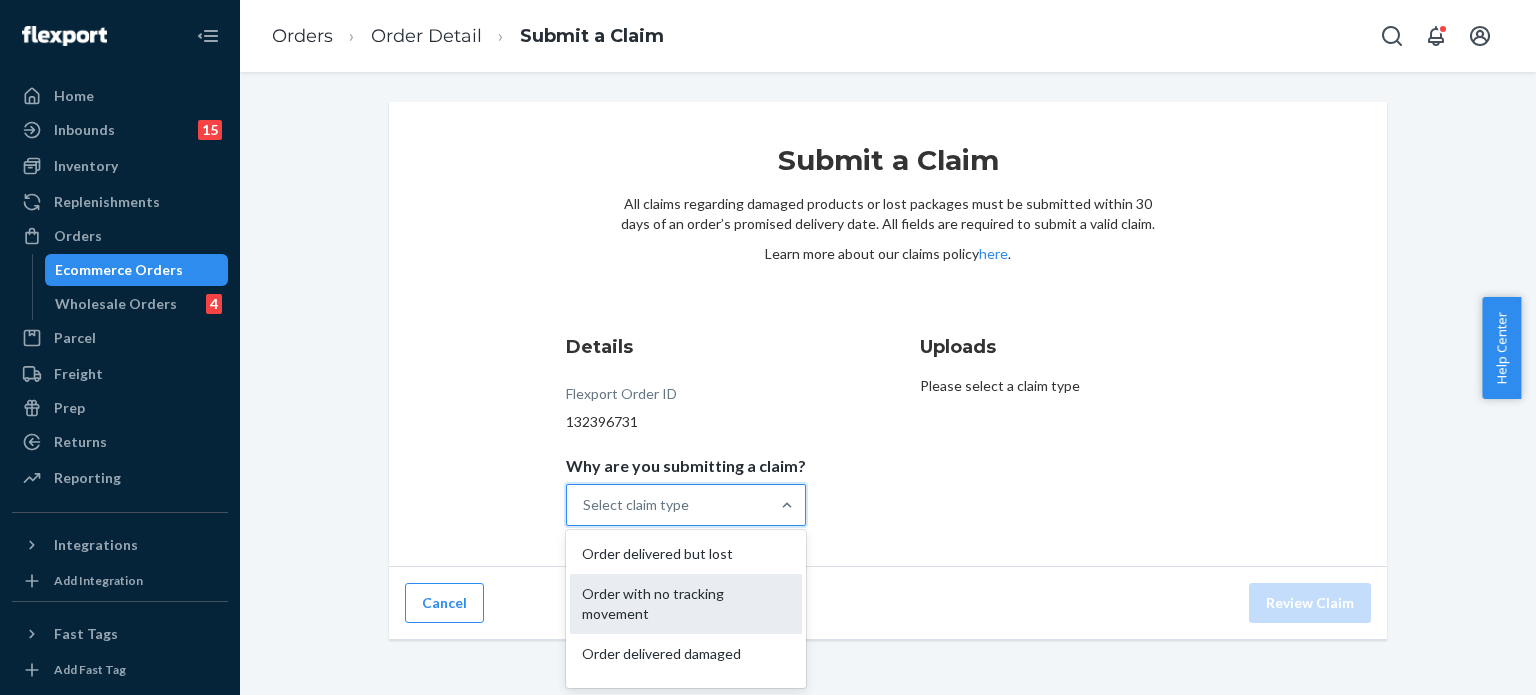 click on "Order with no tracking movement" at bounding box center [686, 604] 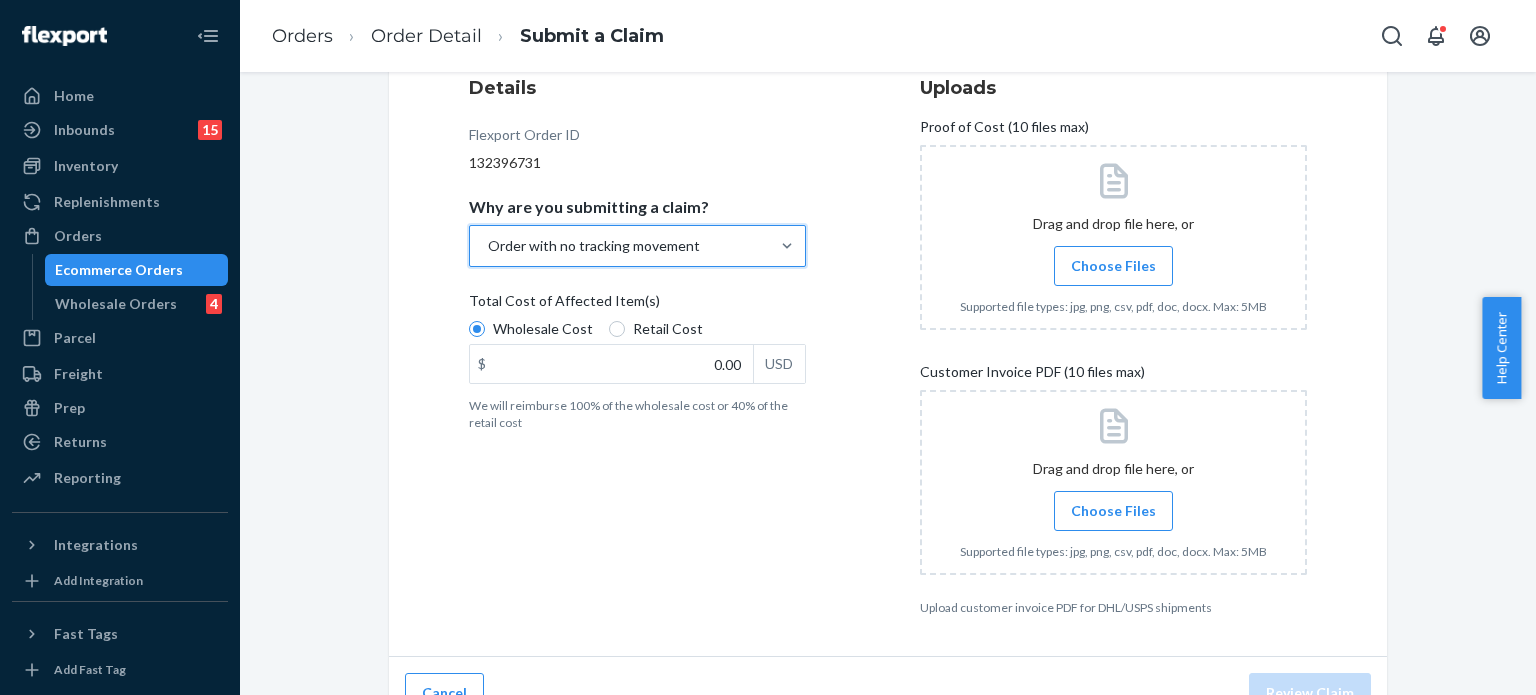 scroll, scrollTop: 267, scrollLeft: 0, axis: vertical 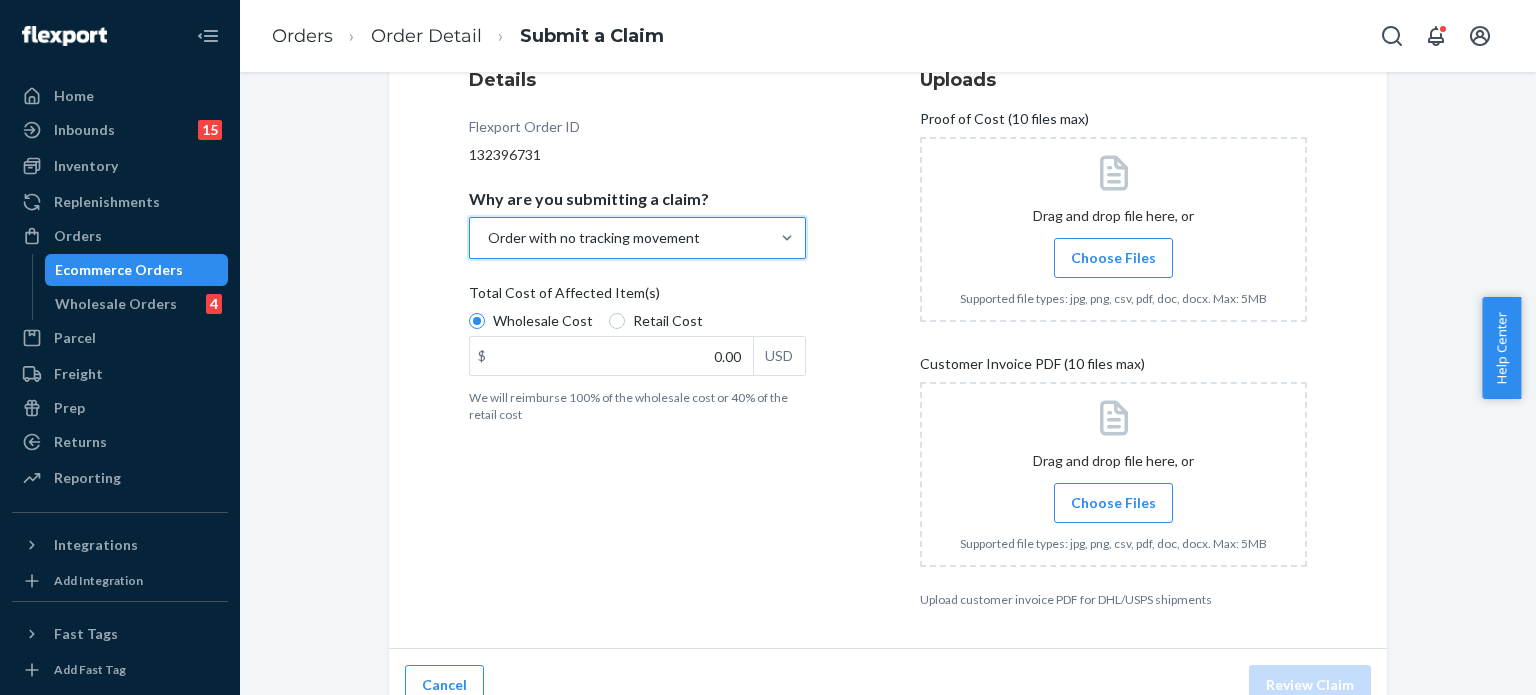 click on "Retail Cost" at bounding box center (668, 321) 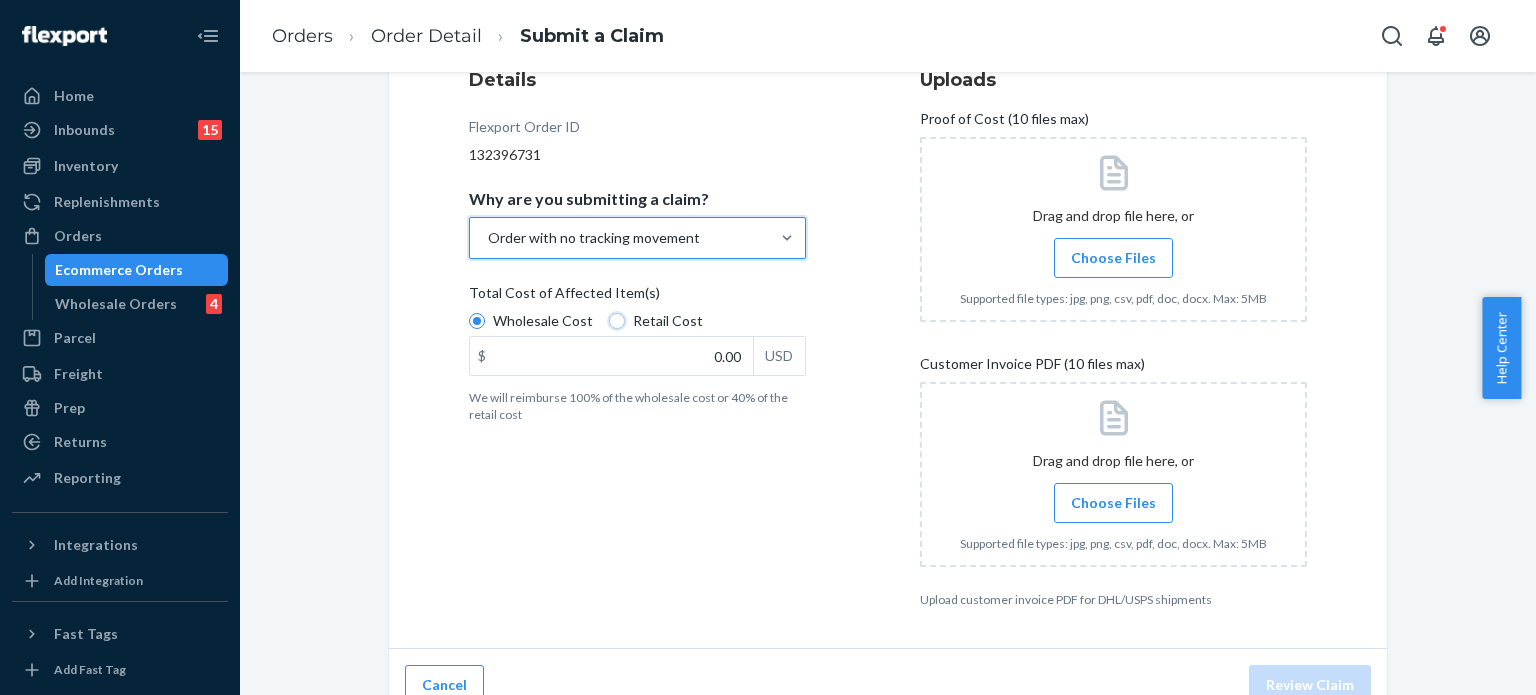 click on "Retail Cost" at bounding box center [617, 321] 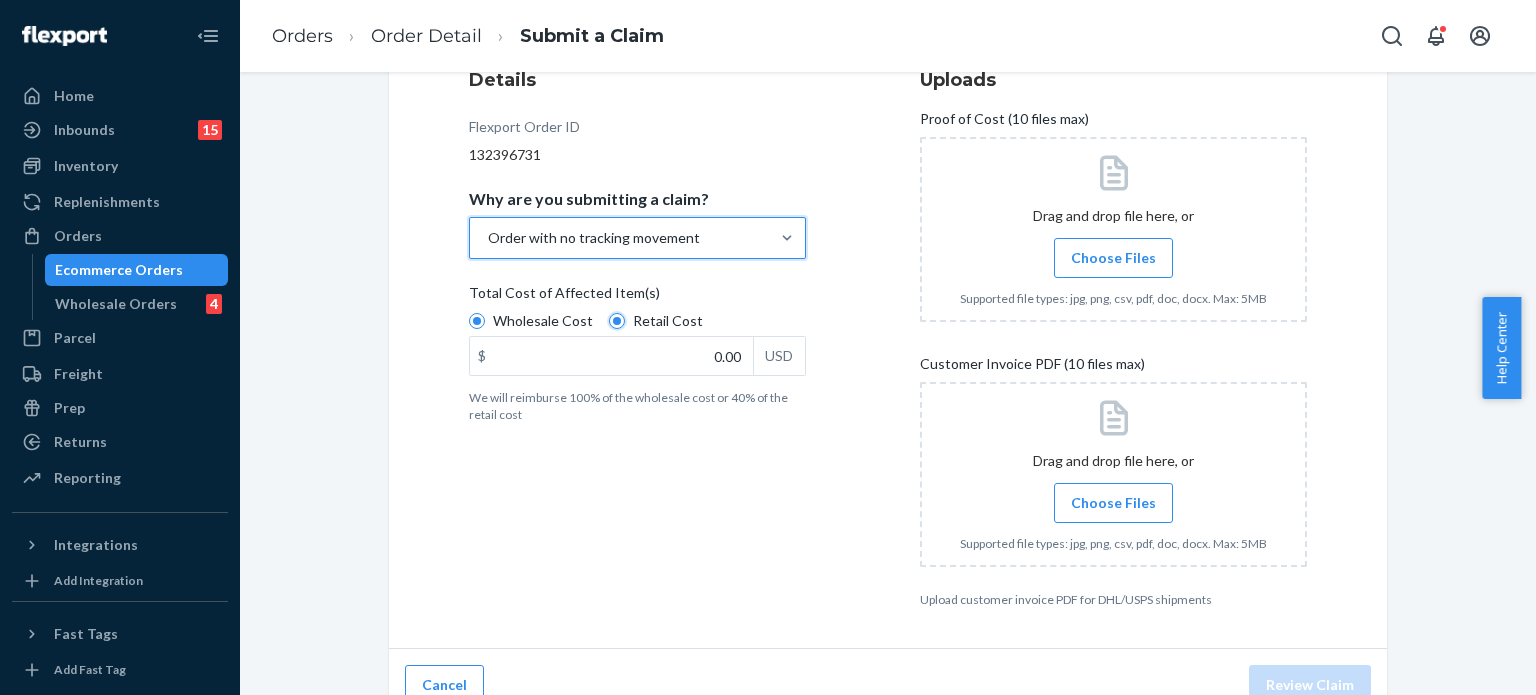 radio on "true" 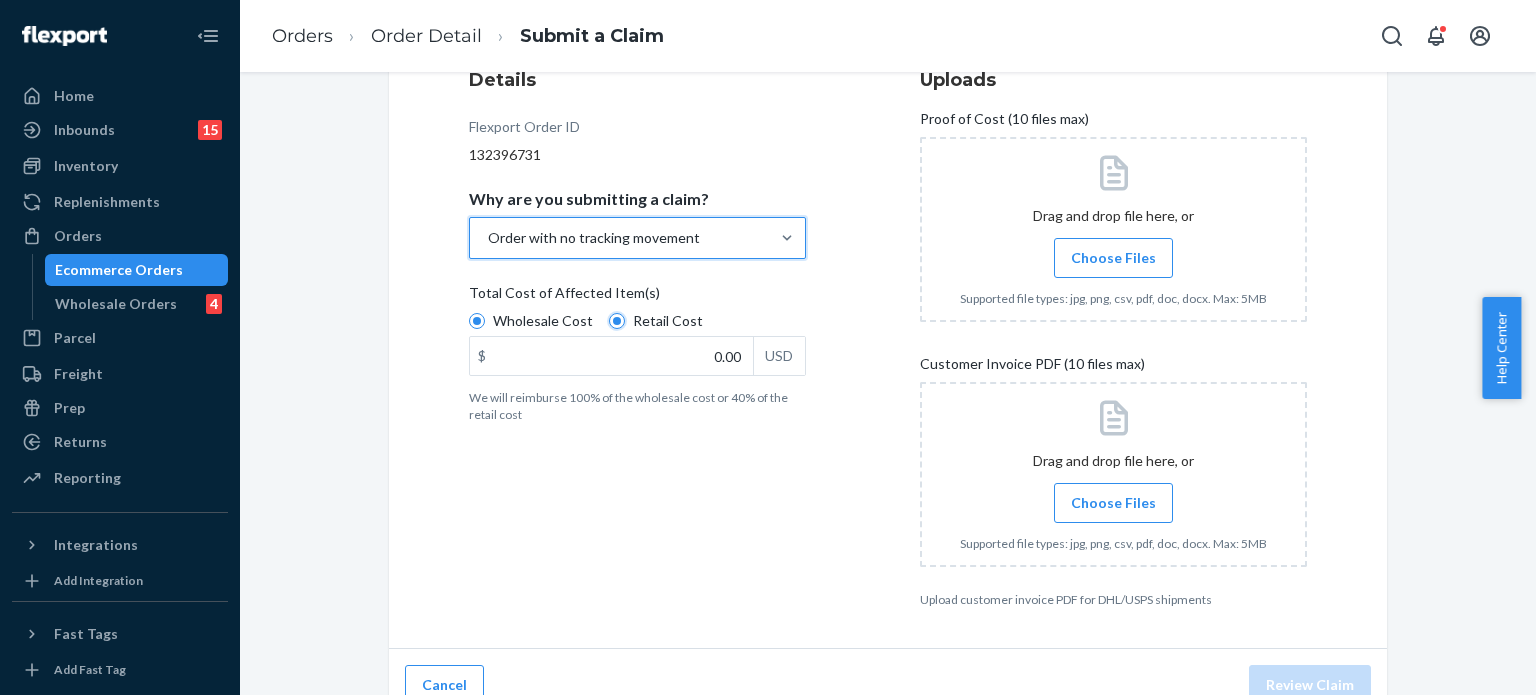radio on "false" 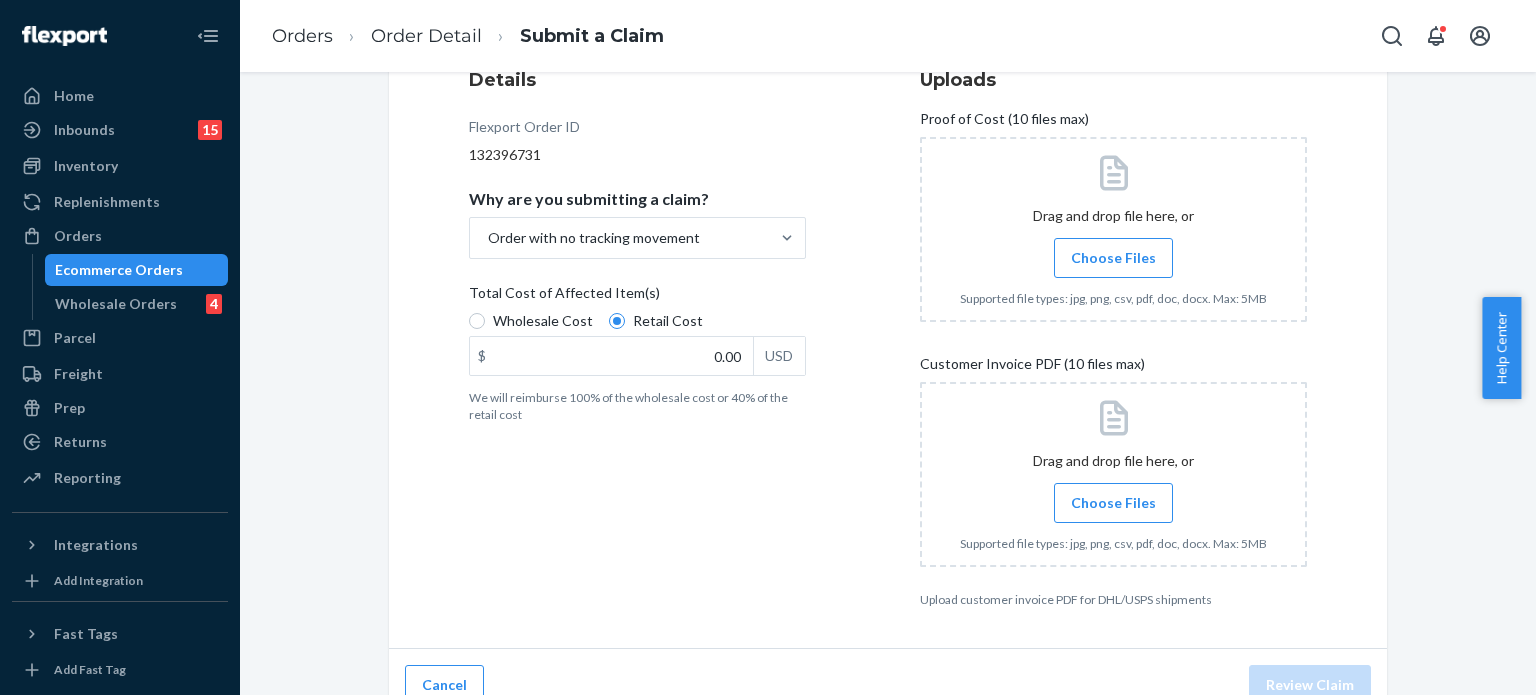 click on "Choose Files" at bounding box center (1113, 258) 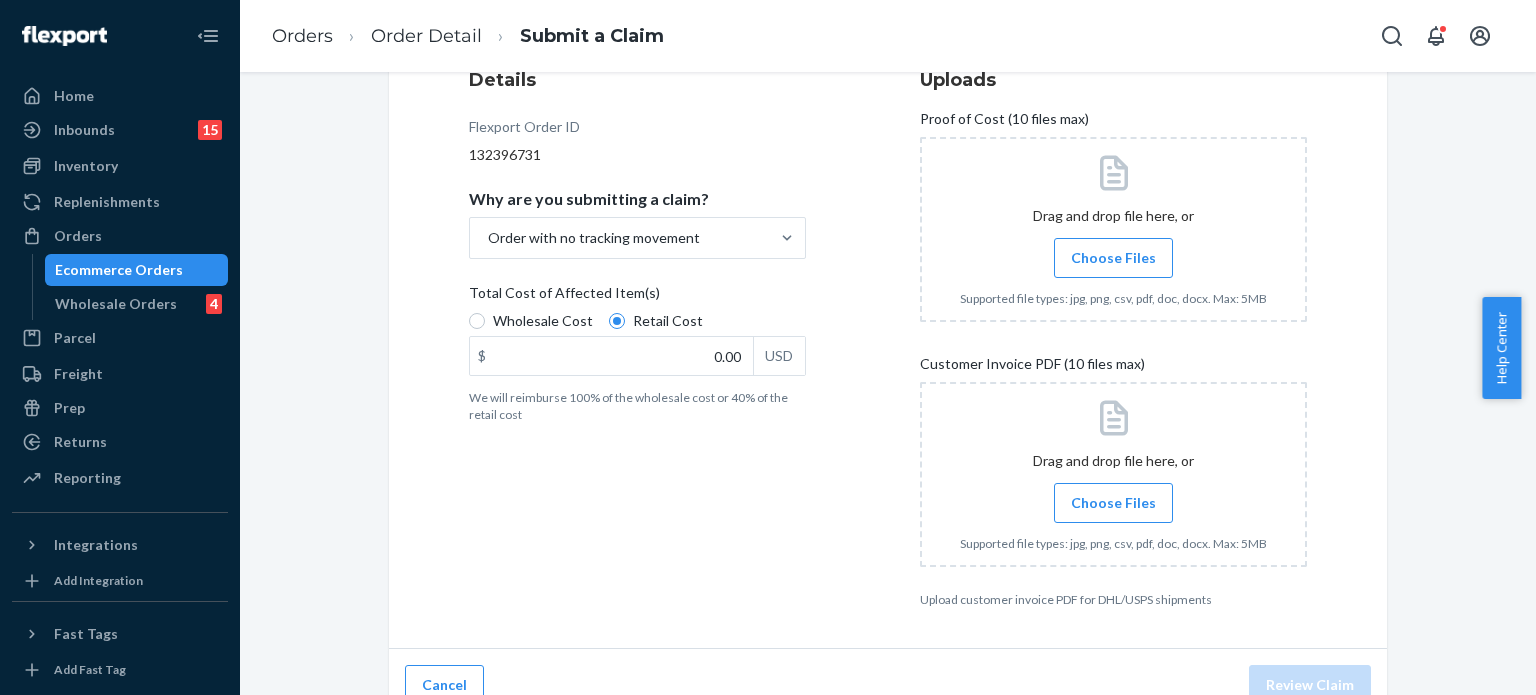 click on "Choose Files" at bounding box center [1113, 258] 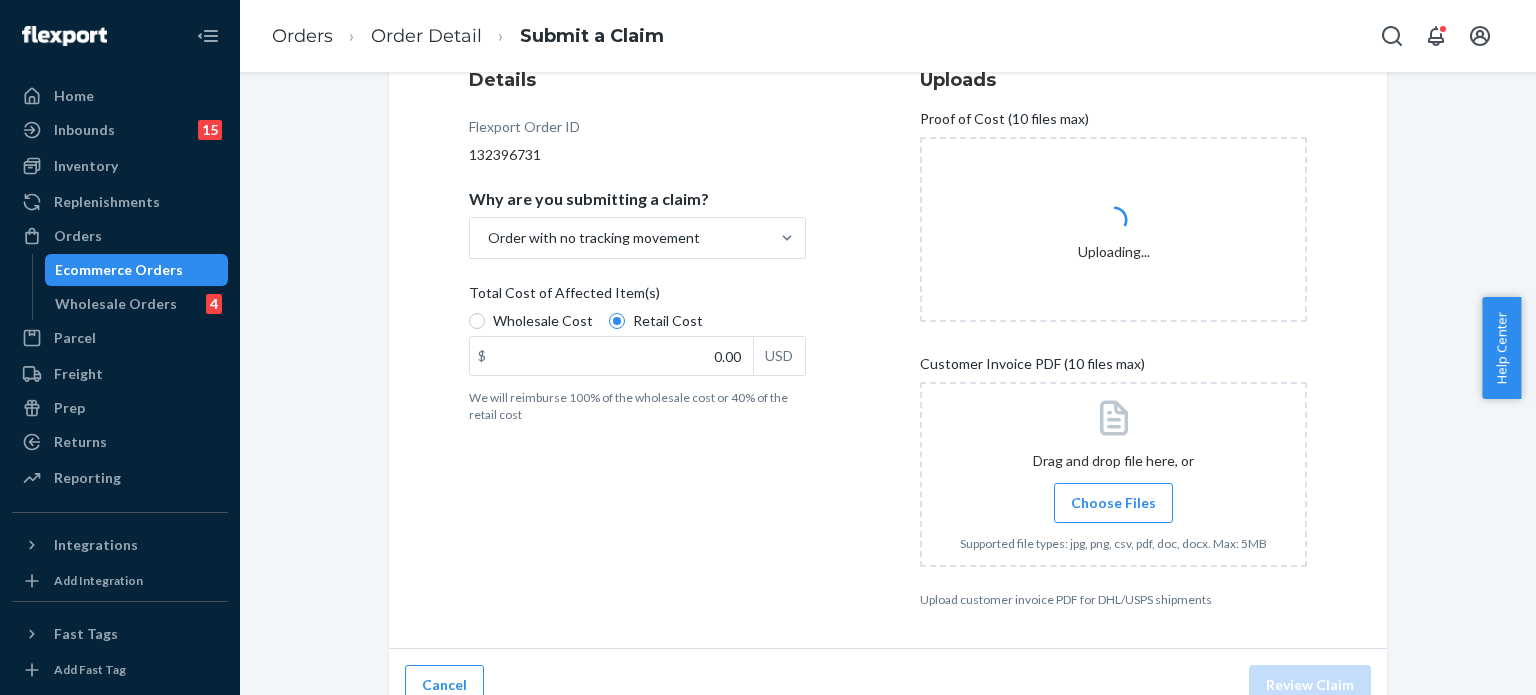 click at bounding box center [1113, 474] 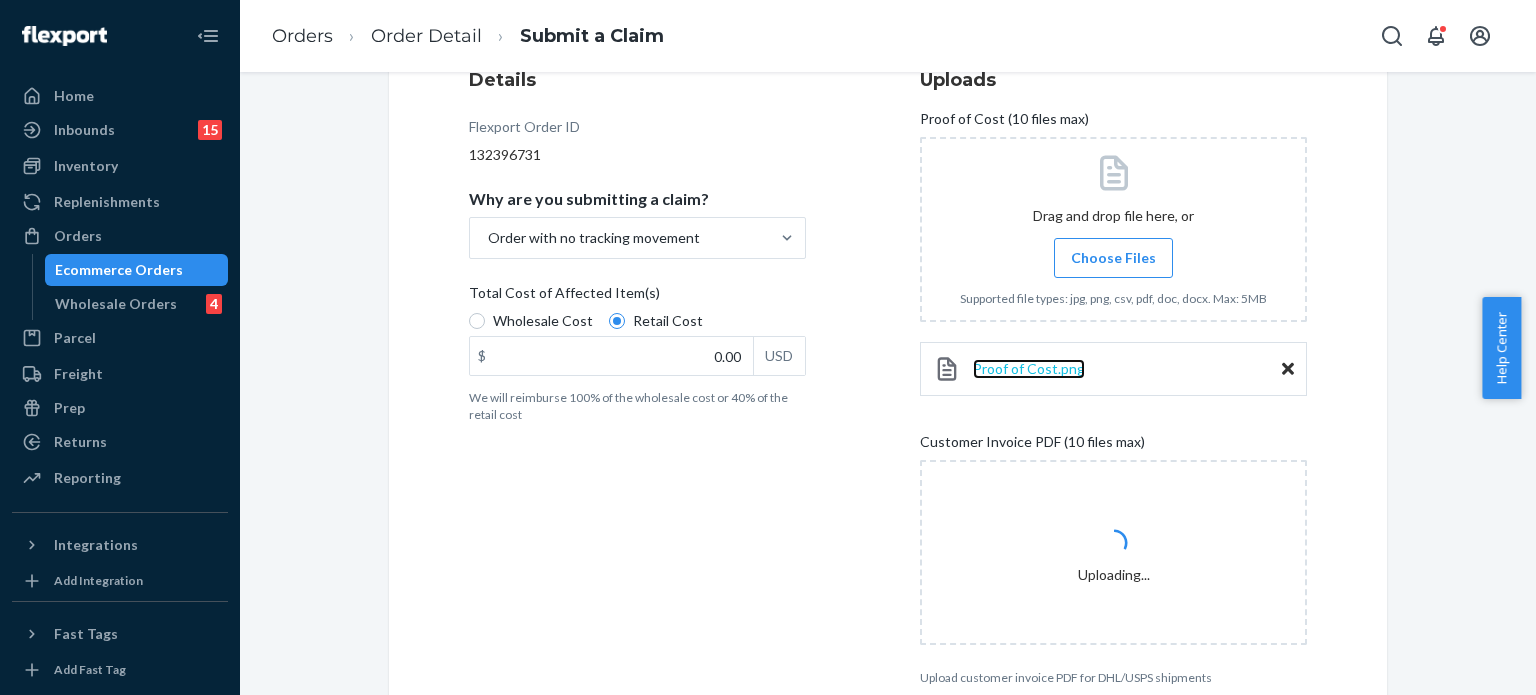 click on "Proof of Cost.png" at bounding box center (1029, 368) 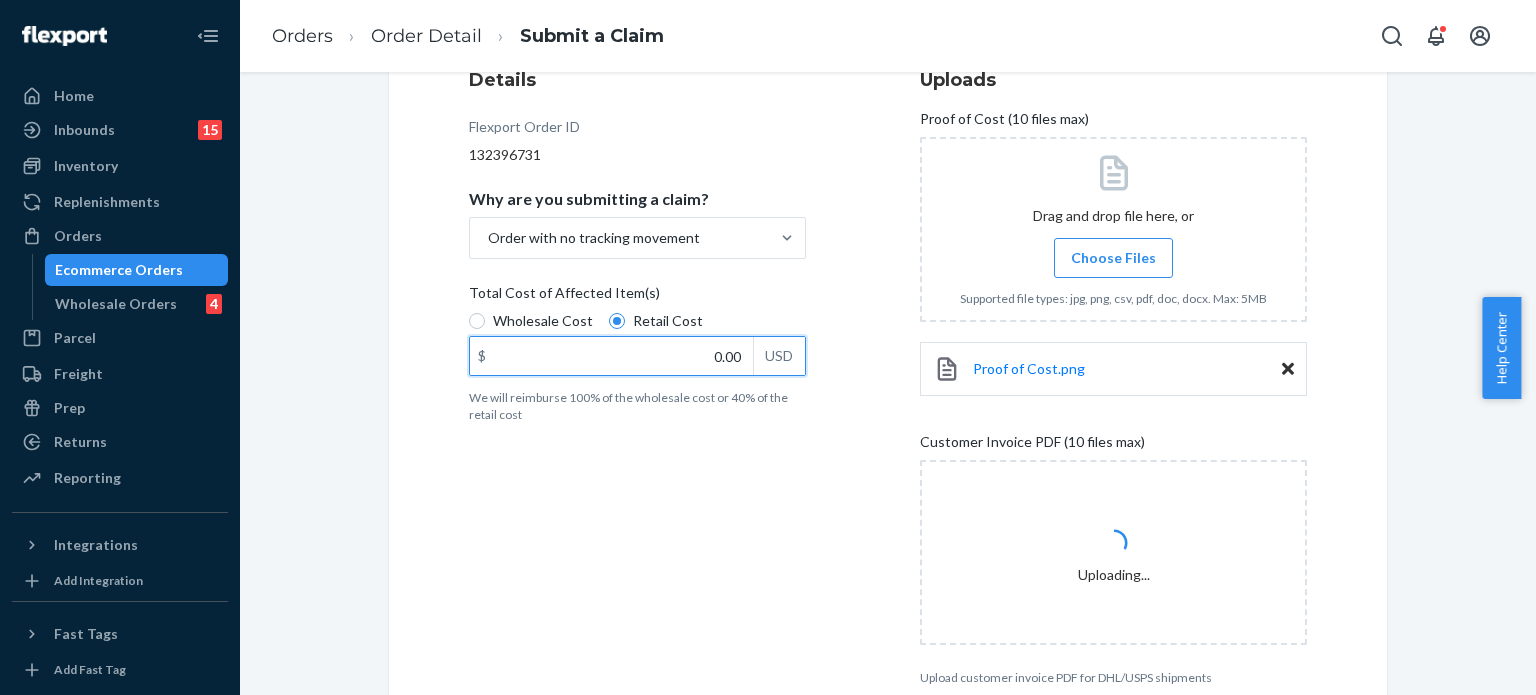 click on "0.00" at bounding box center (611, 356) 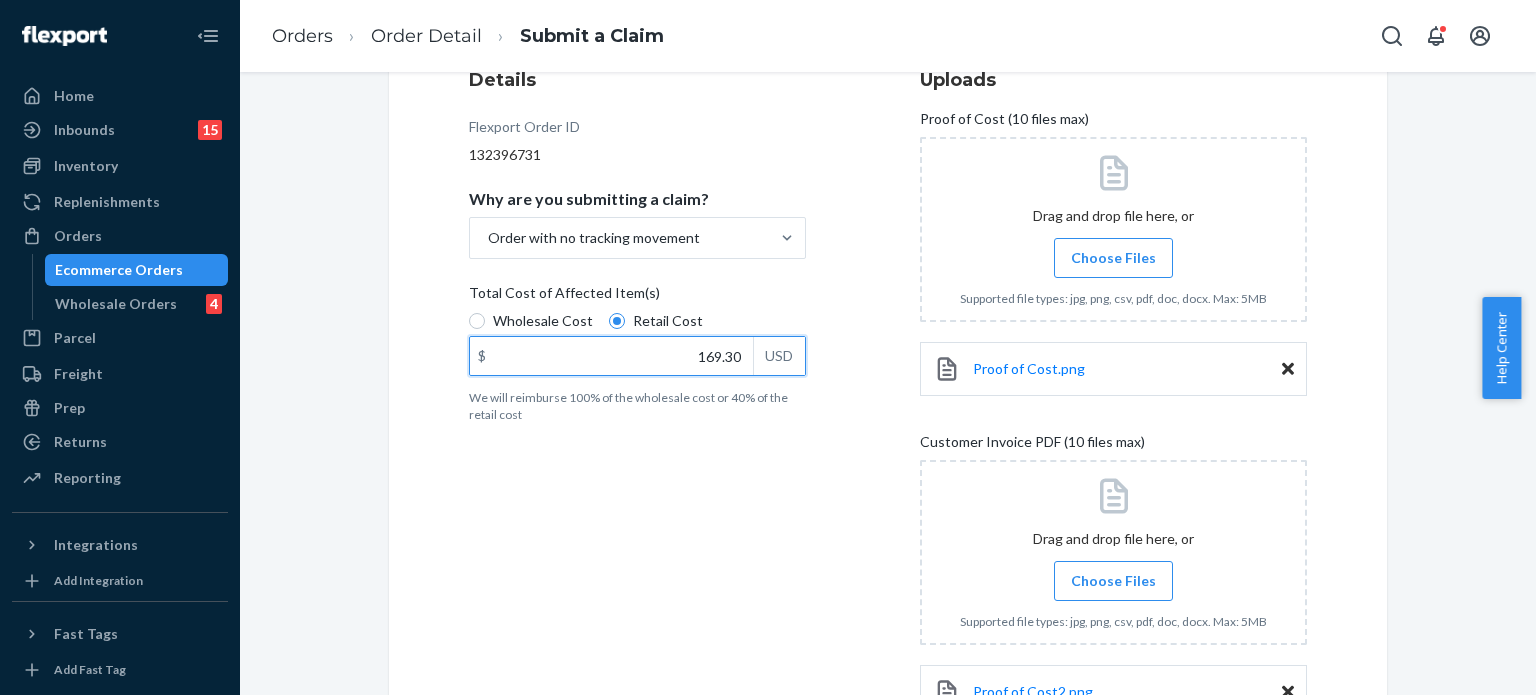 type on "169.30" 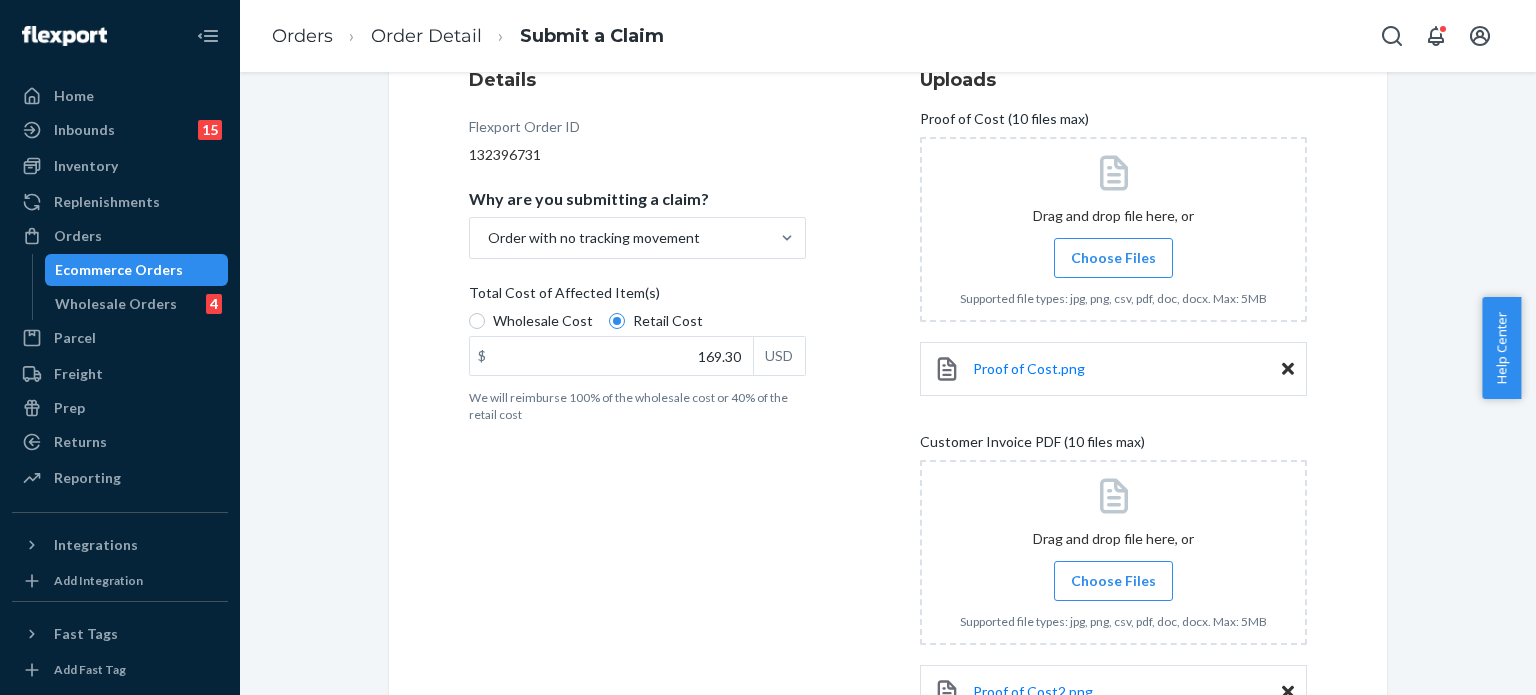 click on "Submit a Claim All claims regarding damaged products or lost packages must be submitted within 30 days of an order’s promised delivery date. All fields are required to submit a valid claim. Learn more about our claims policy  here . Details Flexport Order ID 132396731 Why are you submitting a claim? Order with no tracking movement Total Cost of Affected Item(s) Wholesale Cost Retail Cost $ 169.30 USD We will reimburse 100% of the wholesale cost or 40% of the retail cost Uploads Proof of Cost (10 files max) Drag and drop file here, or Choose Files Supported file types: jpg, png, csv, pdf, doc, docx.  Max: 5MB Proof of Cost.png Customer Invoice PDF (10 files max) Drag and drop file here, or Choose Files Supported file types: jpg, png, csv, pdf, doc, docx.  Max: 5MB Proof of Cost2.png Upload customer invoice PDF for DHL/USPS shipments" at bounding box center [888, 320] 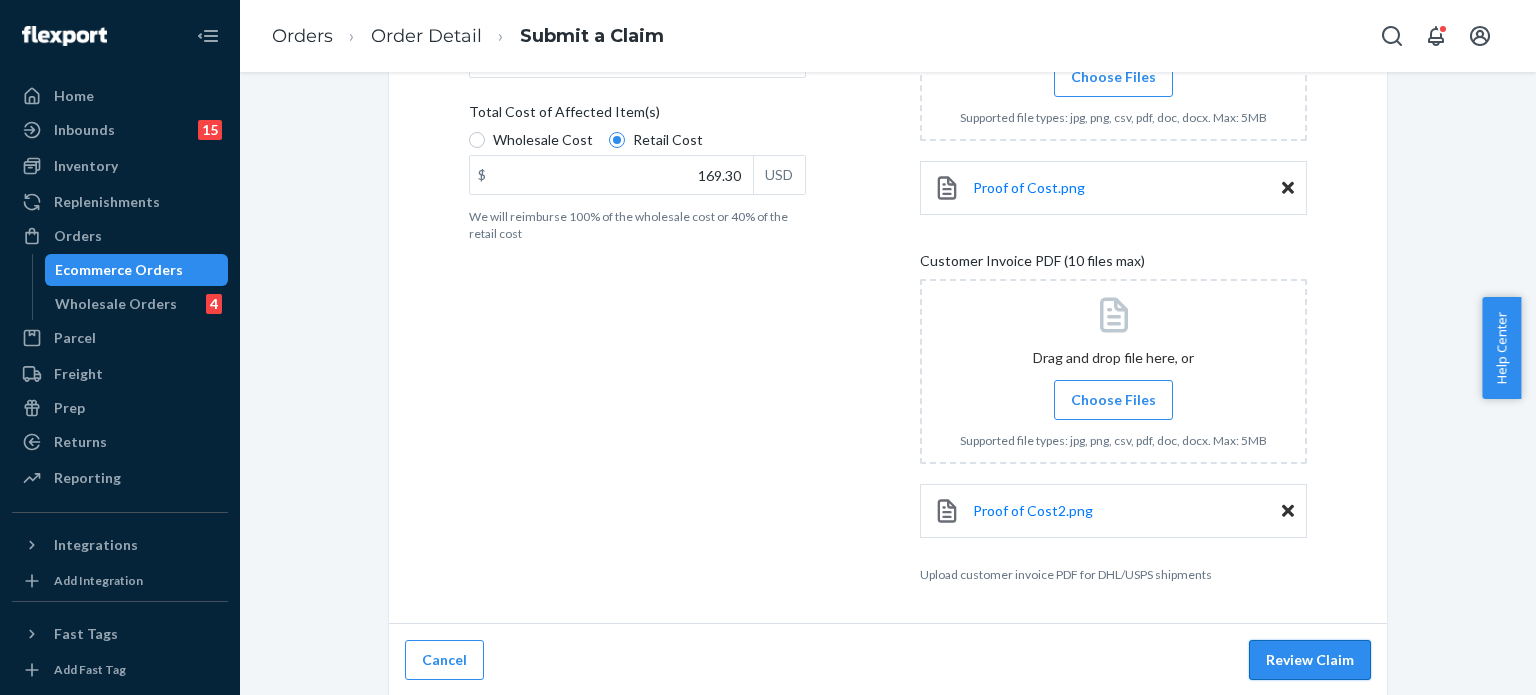 click on "Review Claim" at bounding box center [1310, 660] 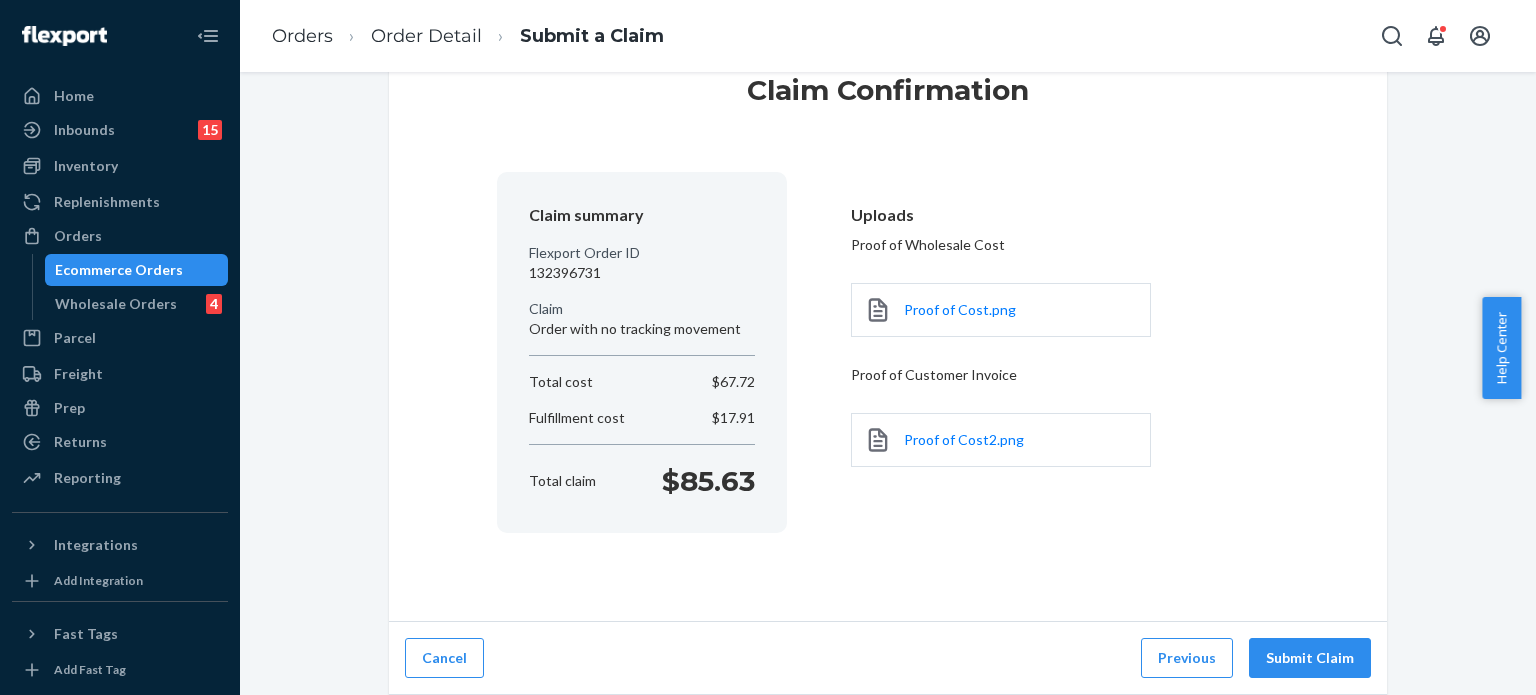 scroll, scrollTop: 68, scrollLeft: 0, axis: vertical 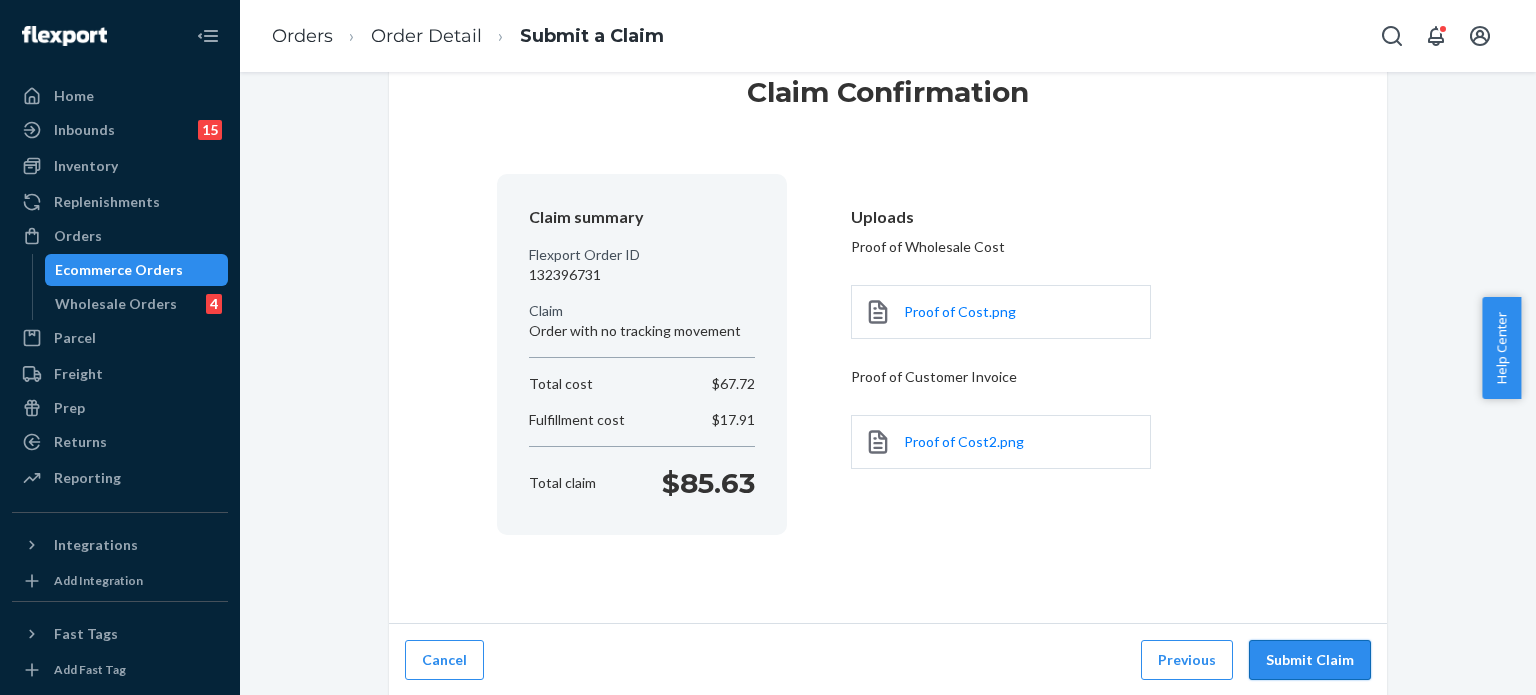 click on "Submit Claim" at bounding box center [1310, 660] 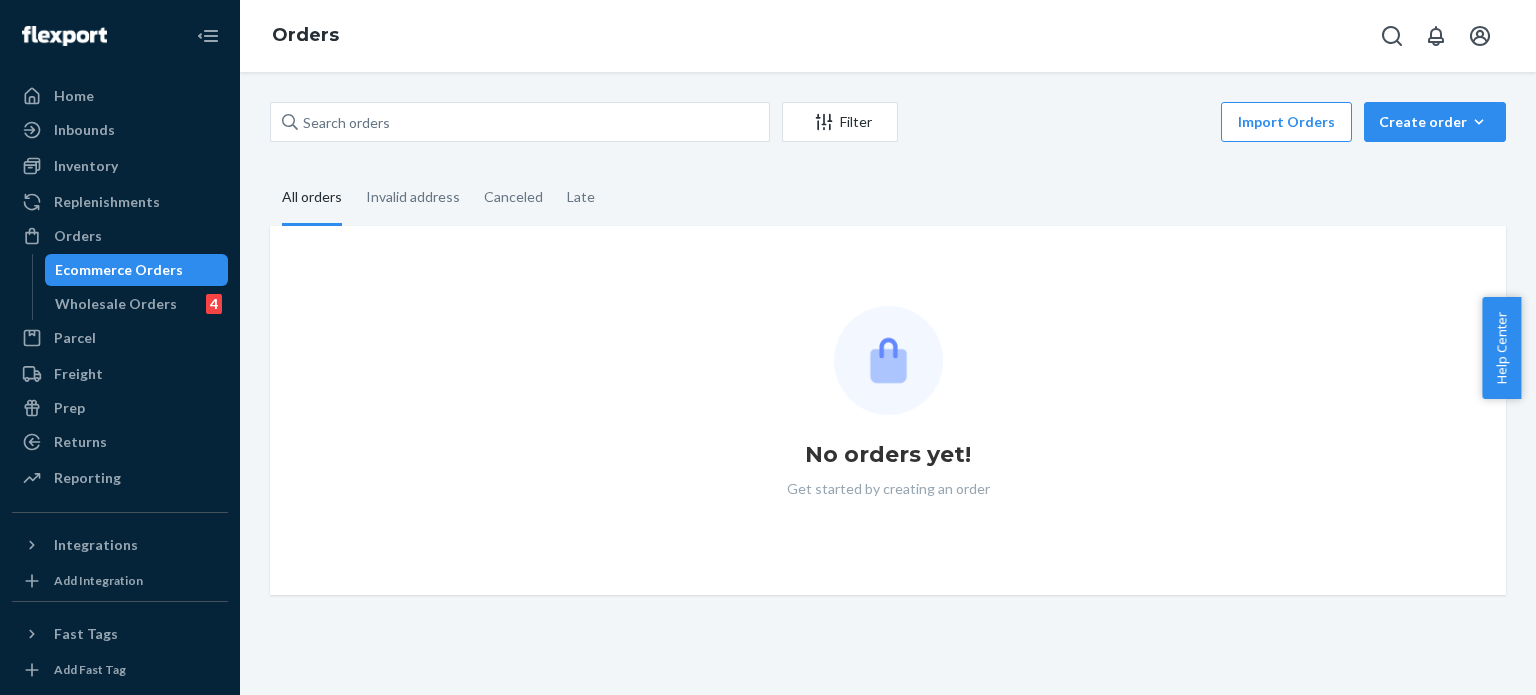 scroll, scrollTop: 0, scrollLeft: 0, axis: both 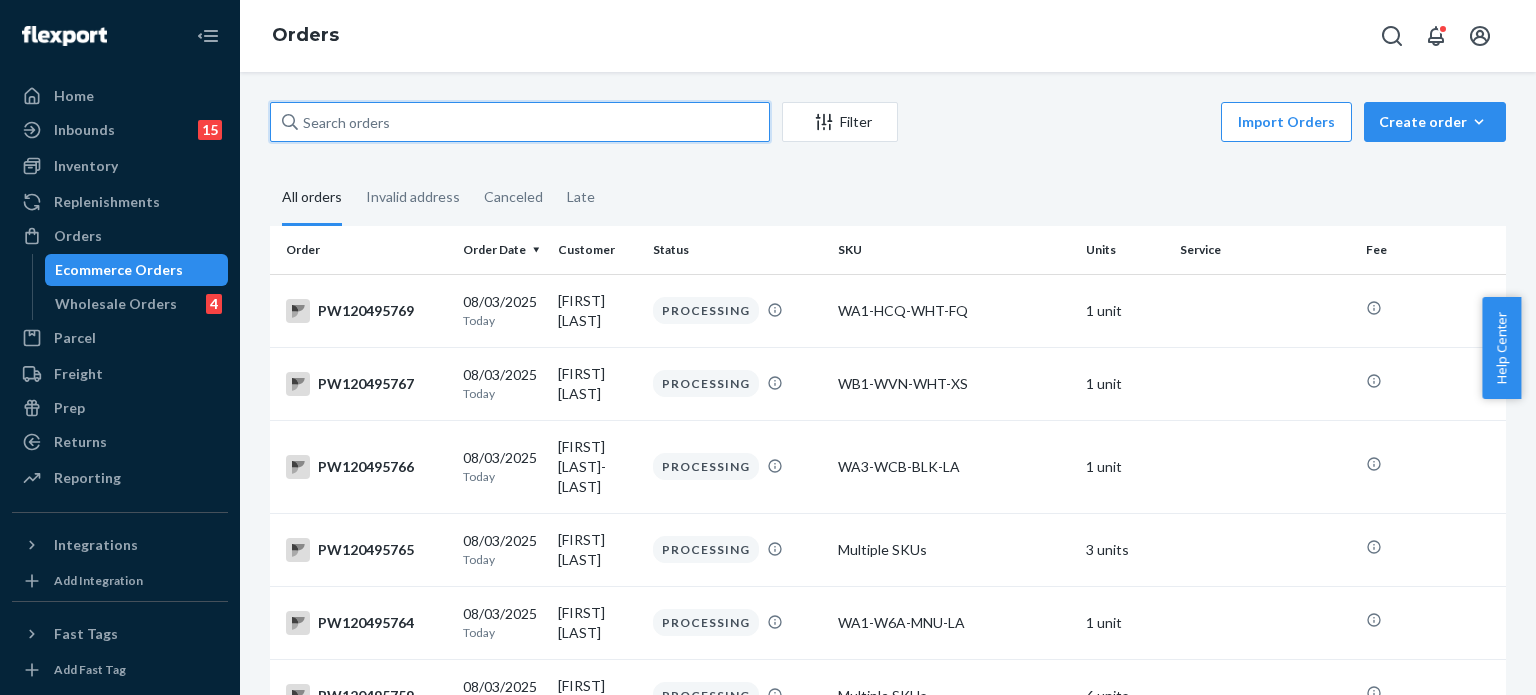 click at bounding box center (520, 122) 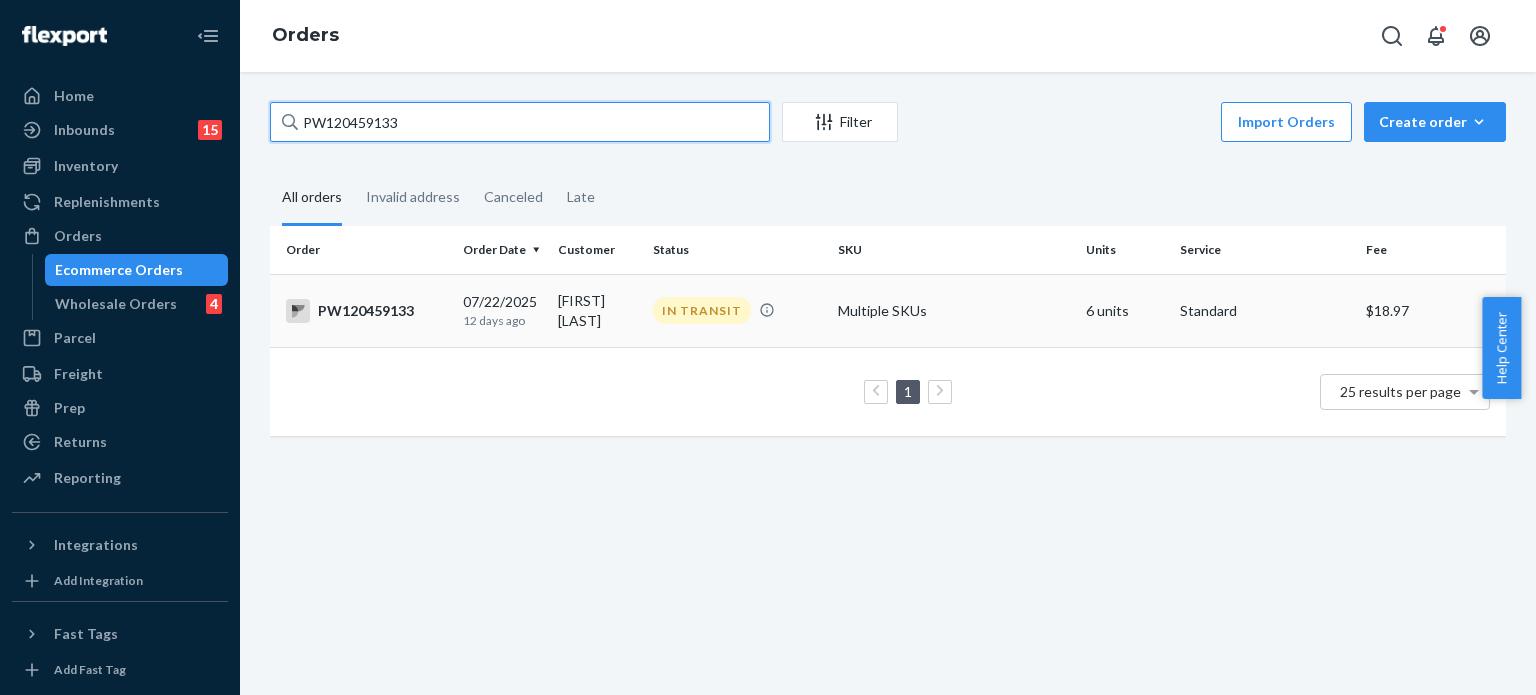 type on "PW120459133" 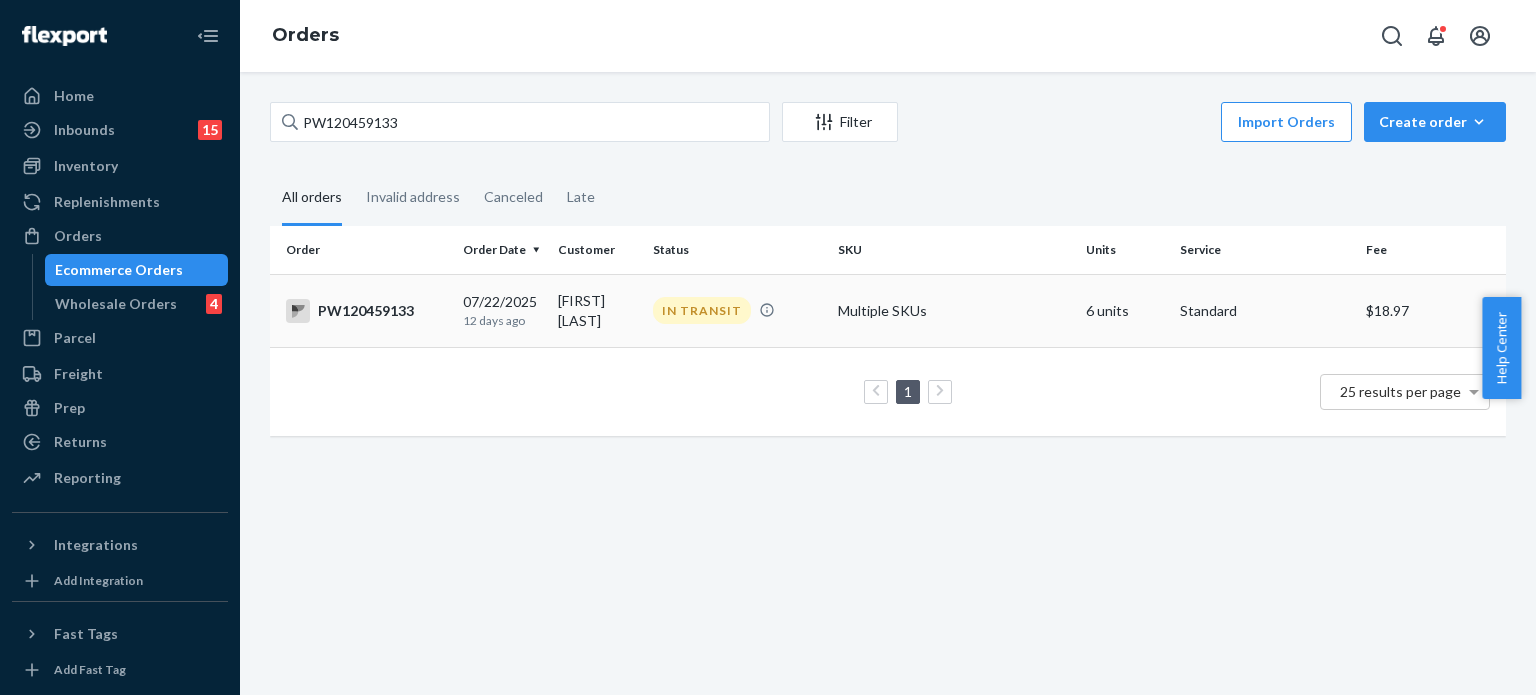 click on "IN TRANSIT" at bounding box center (737, 310) 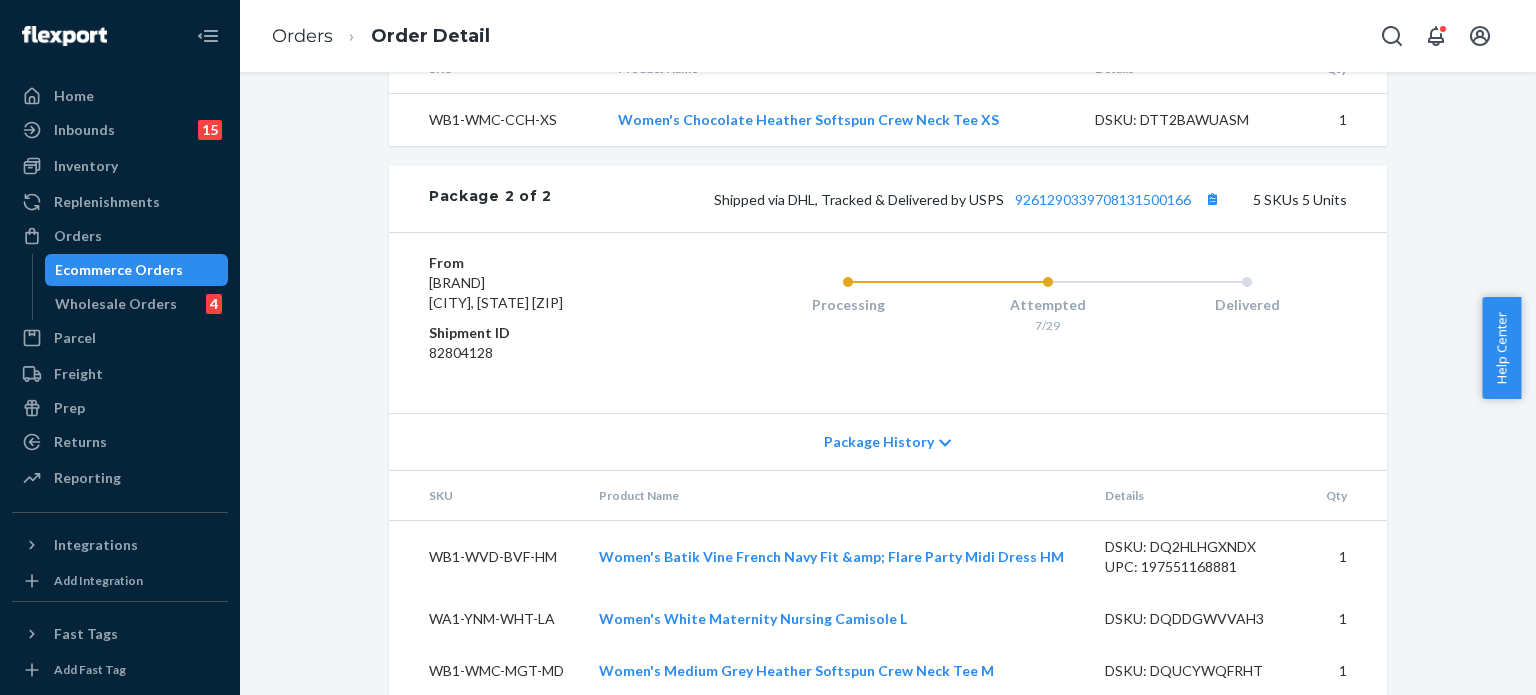 scroll, scrollTop: 1430, scrollLeft: 0, axis: vertical 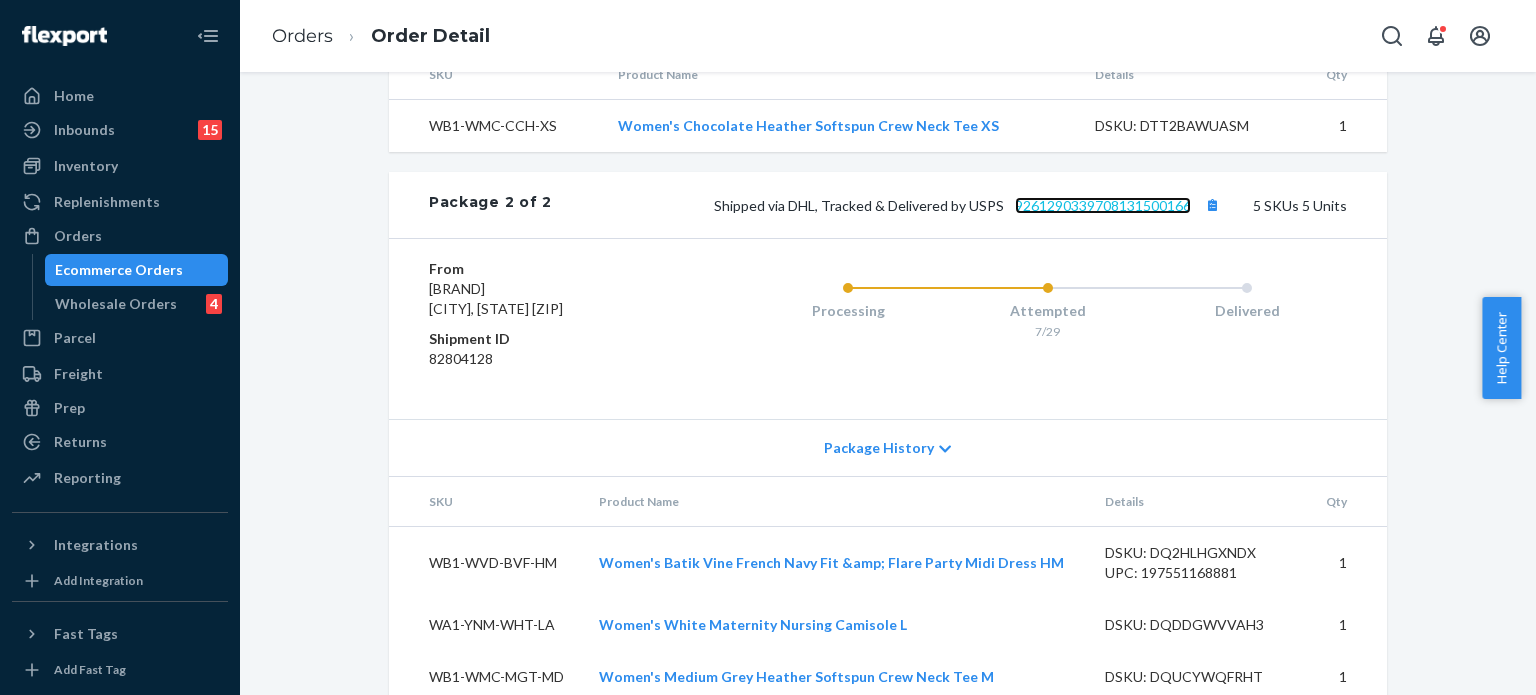 click on "9261290339708131500166" at bounding box center (1103, 205) 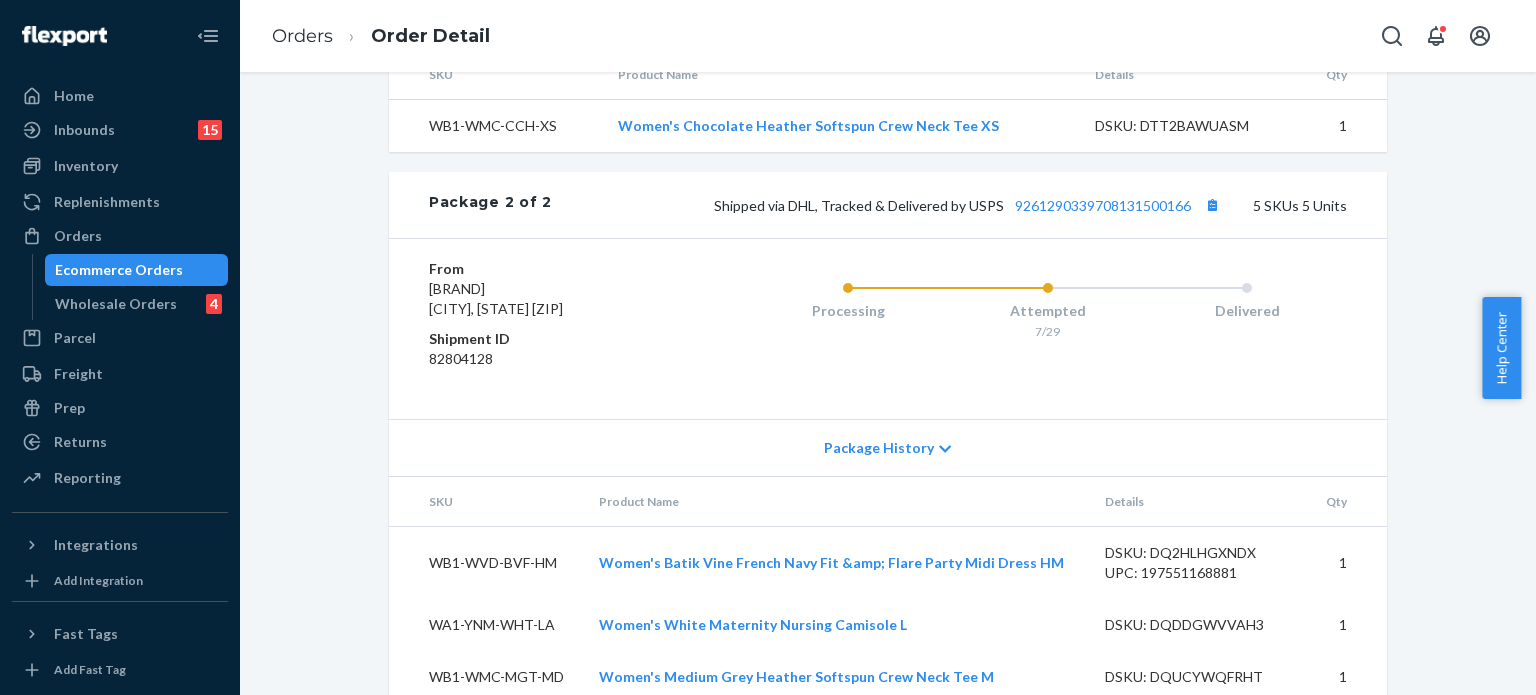 scroll, scrollTop: 0, scrollLeft: 0, axis: both 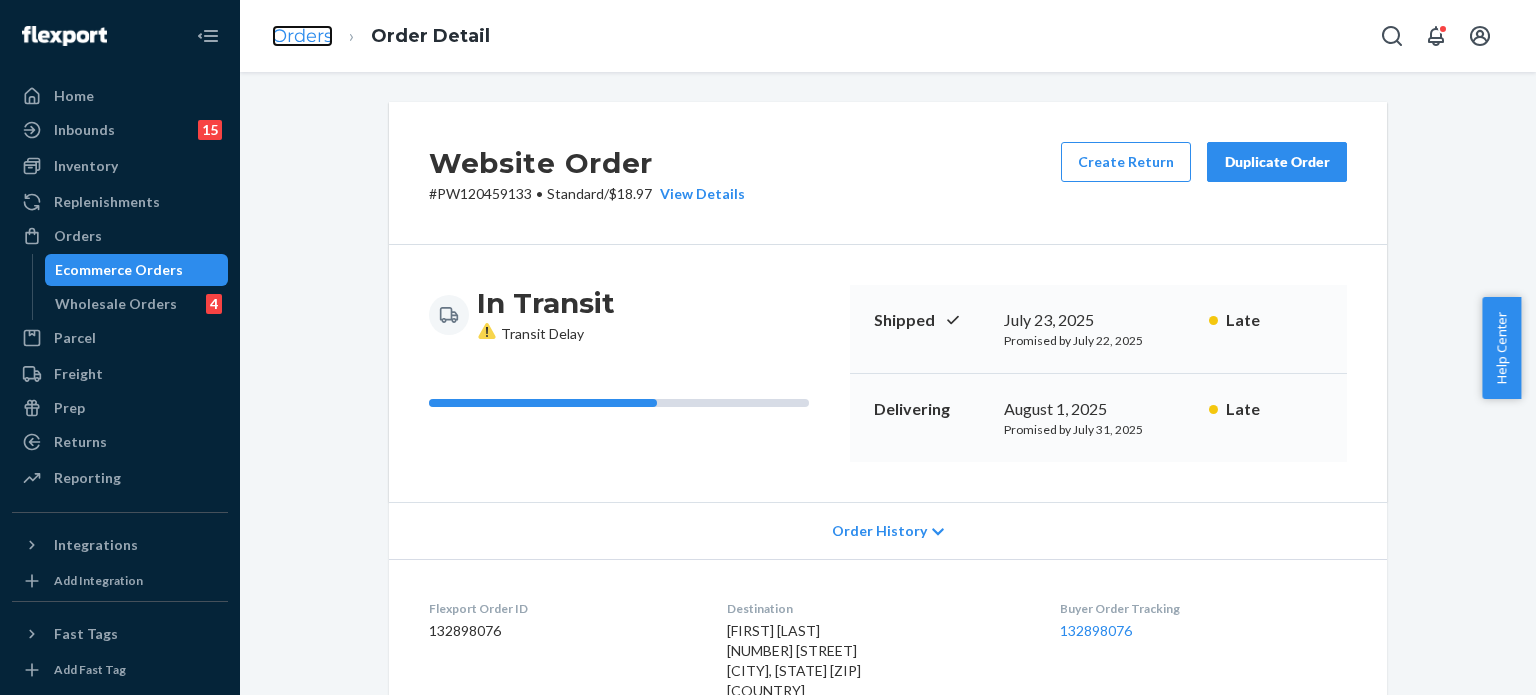 click on "Orders" at bounding box center (302, 36) 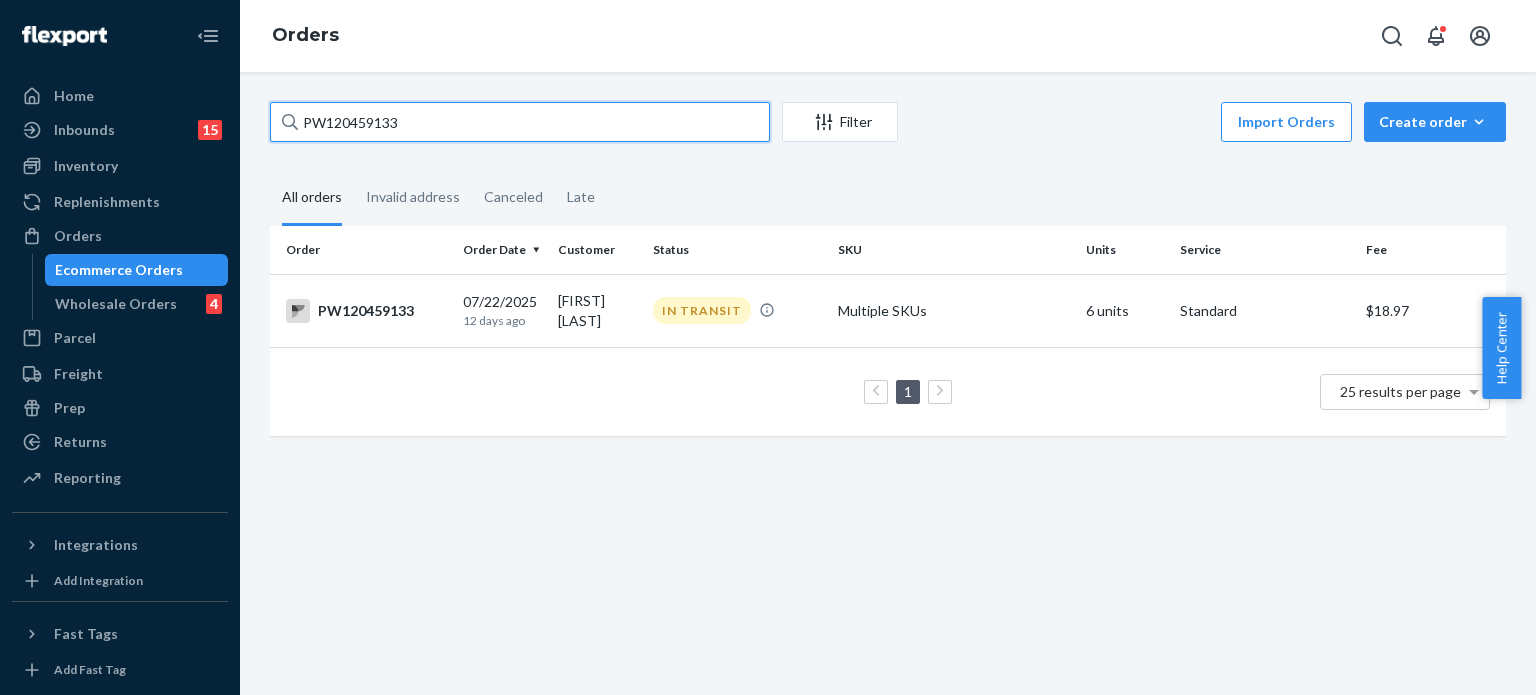 click on "PW120459133" at bounding box center (520, 122) 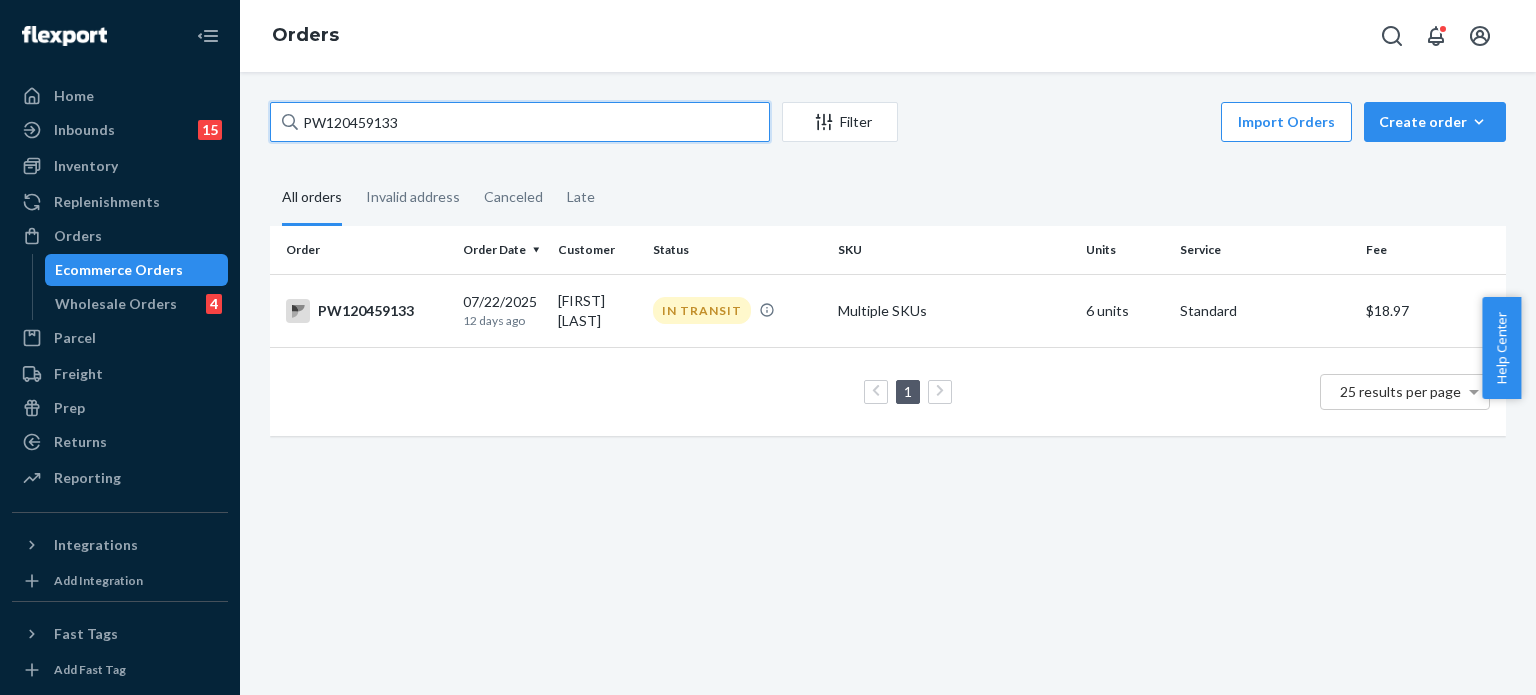click on "PW120459133" at bounding box center (520, 122) 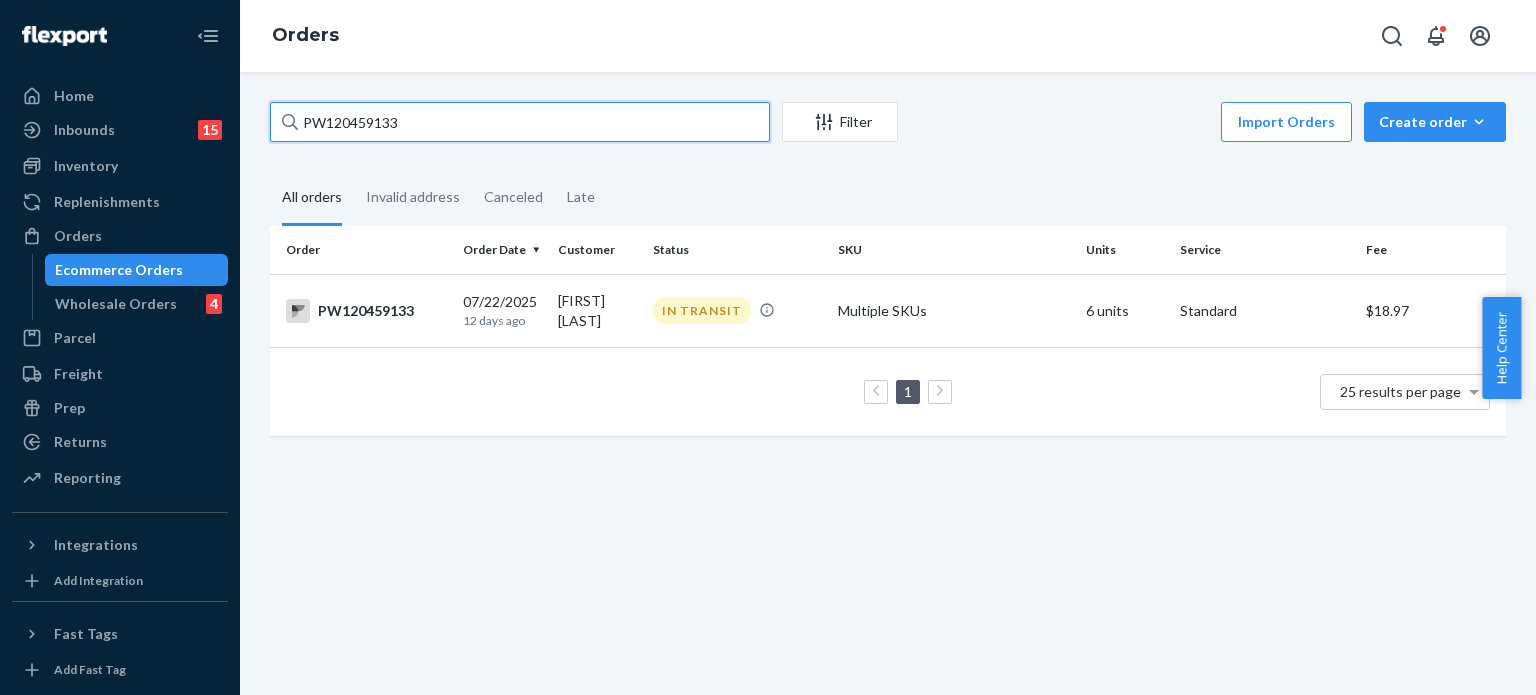 paste on "8205" 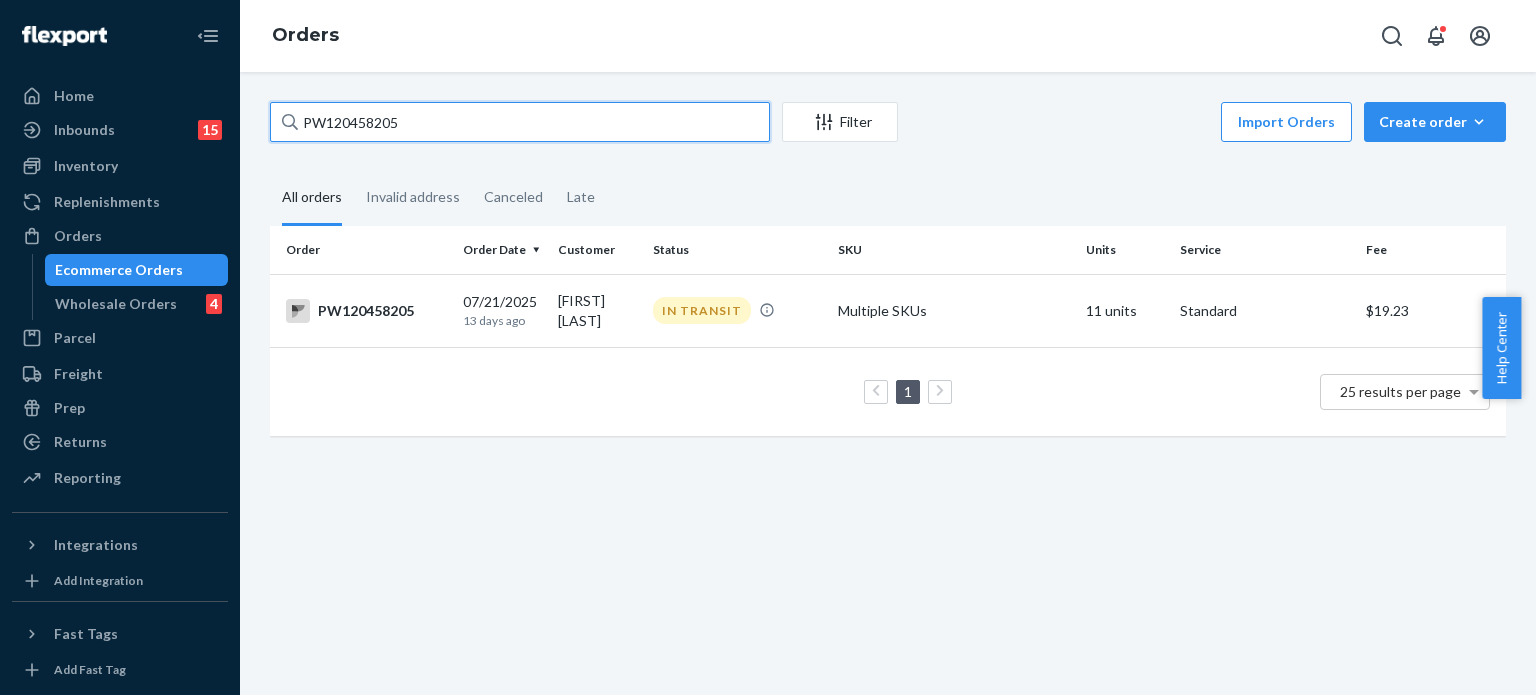 type on "PW120458205" 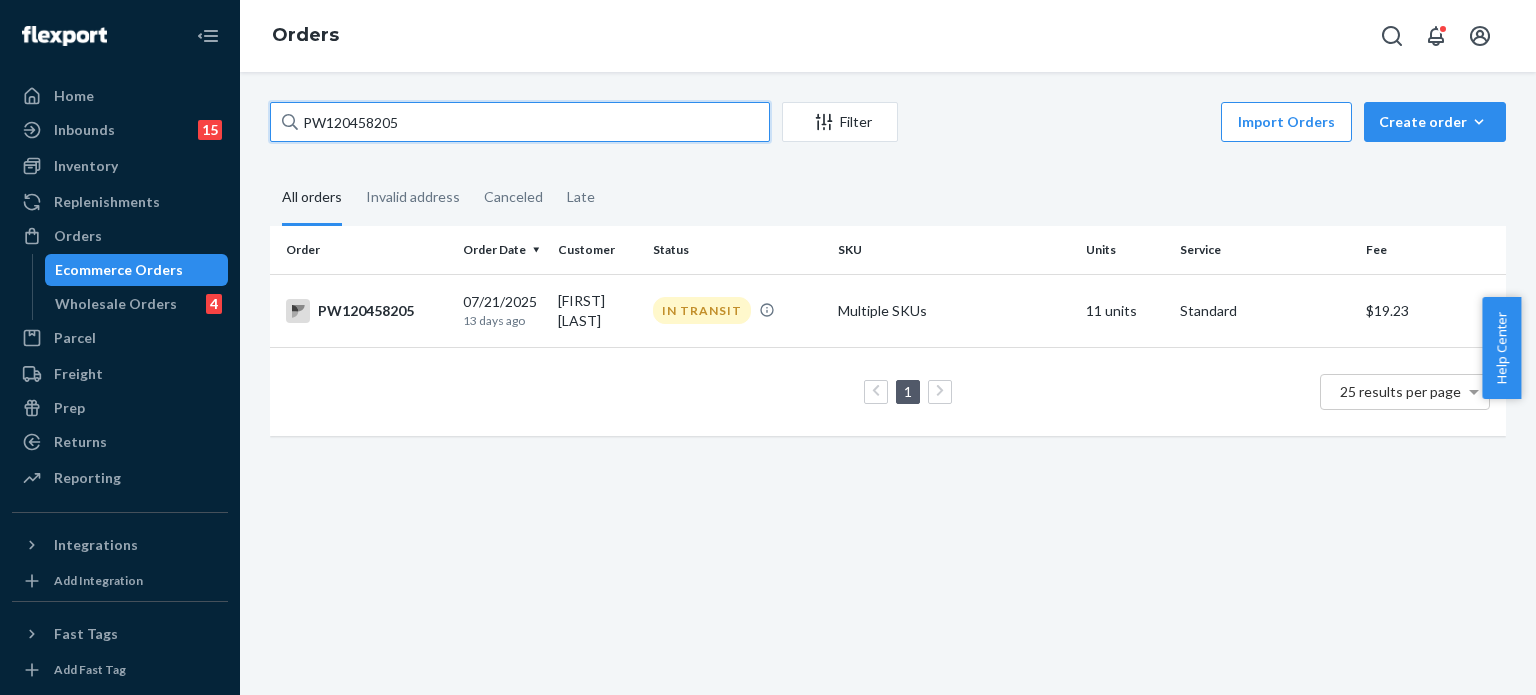 click on "PW120458205" at bounding box center [520, 122] 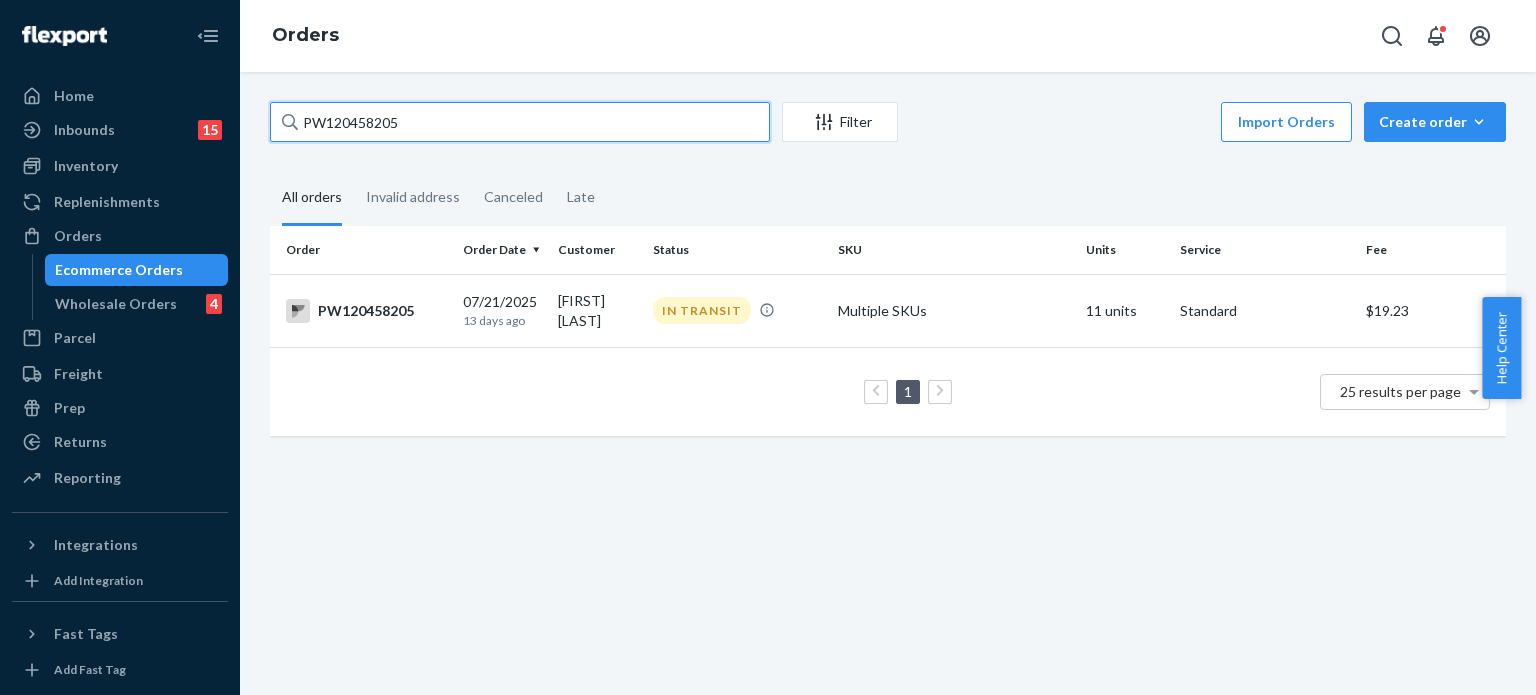click on "PW120458205" at bounding box center (520, 122) 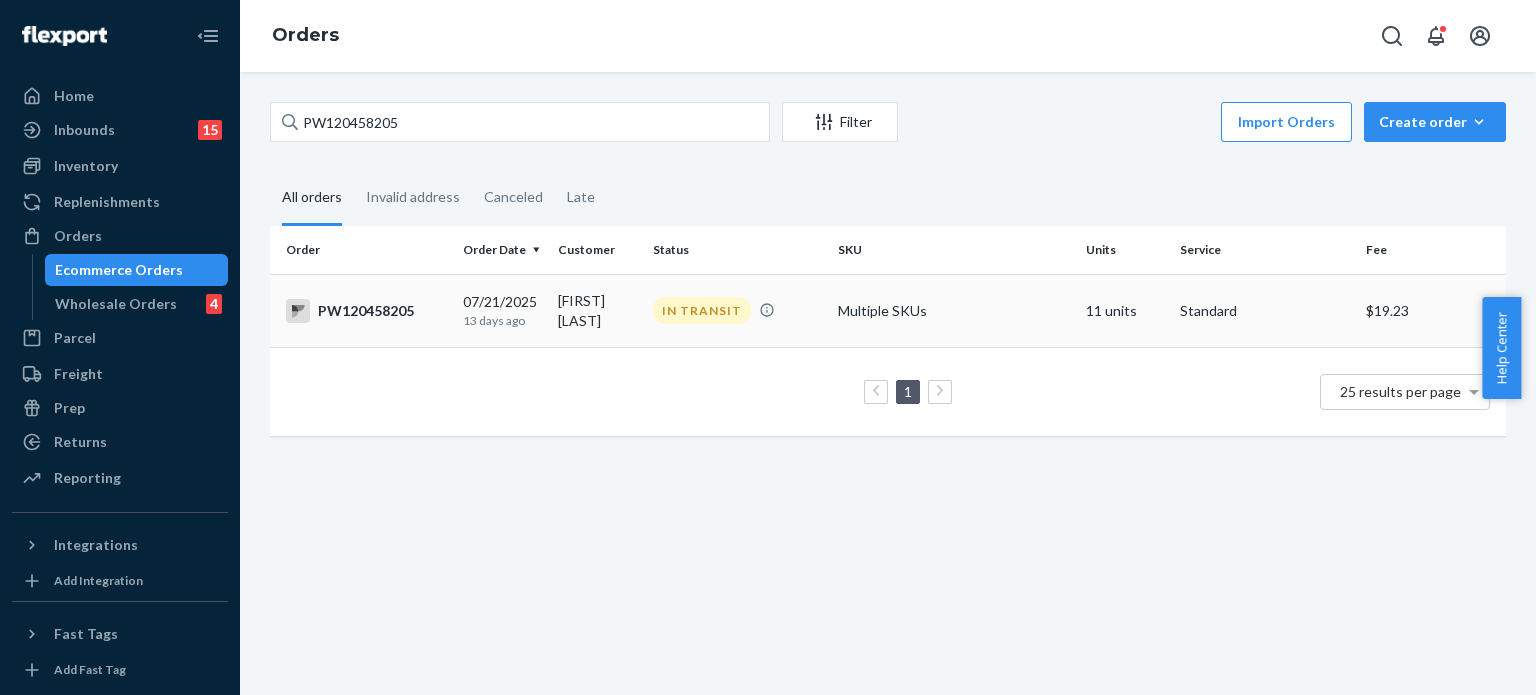 click on "IN TRANSIT" at bounding box center (737, 310) 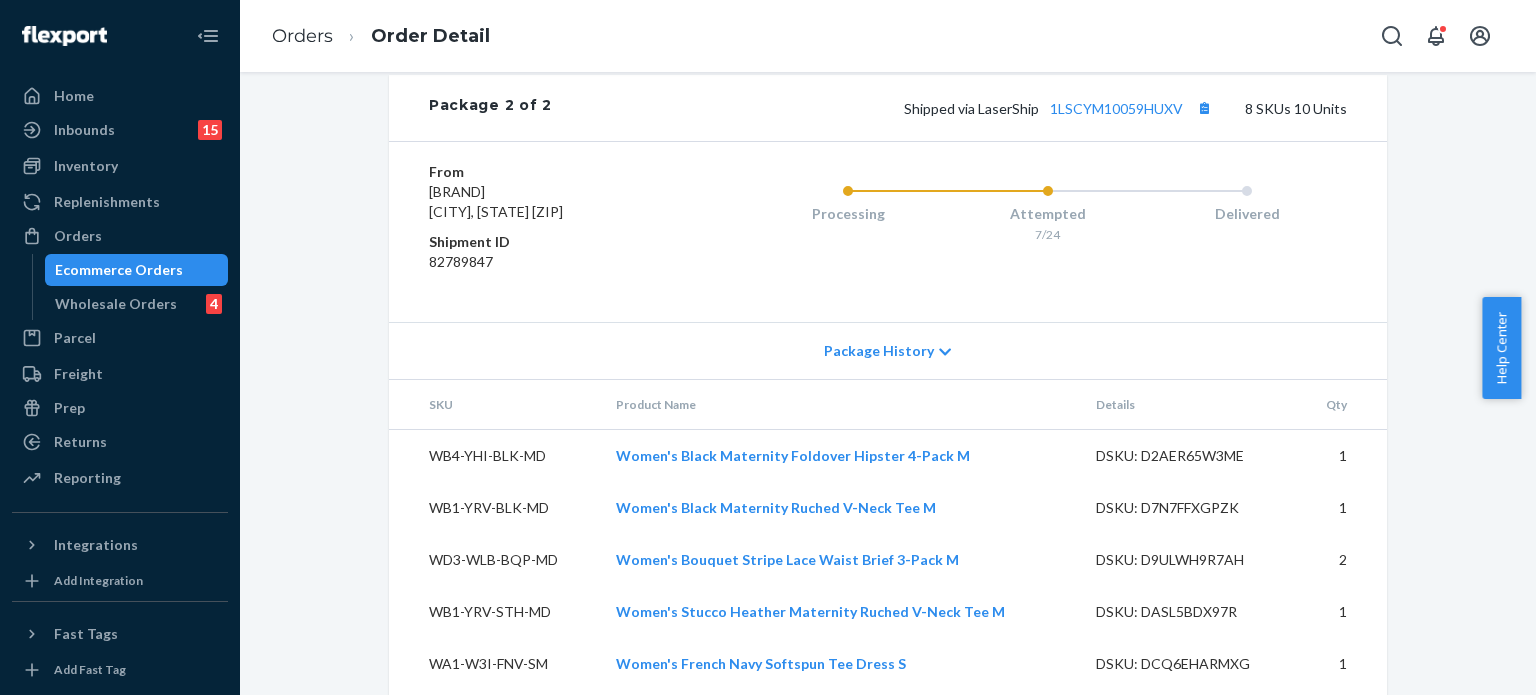 scroll, scrollTop: 1660, scrollLeft: 0, axis: vertical 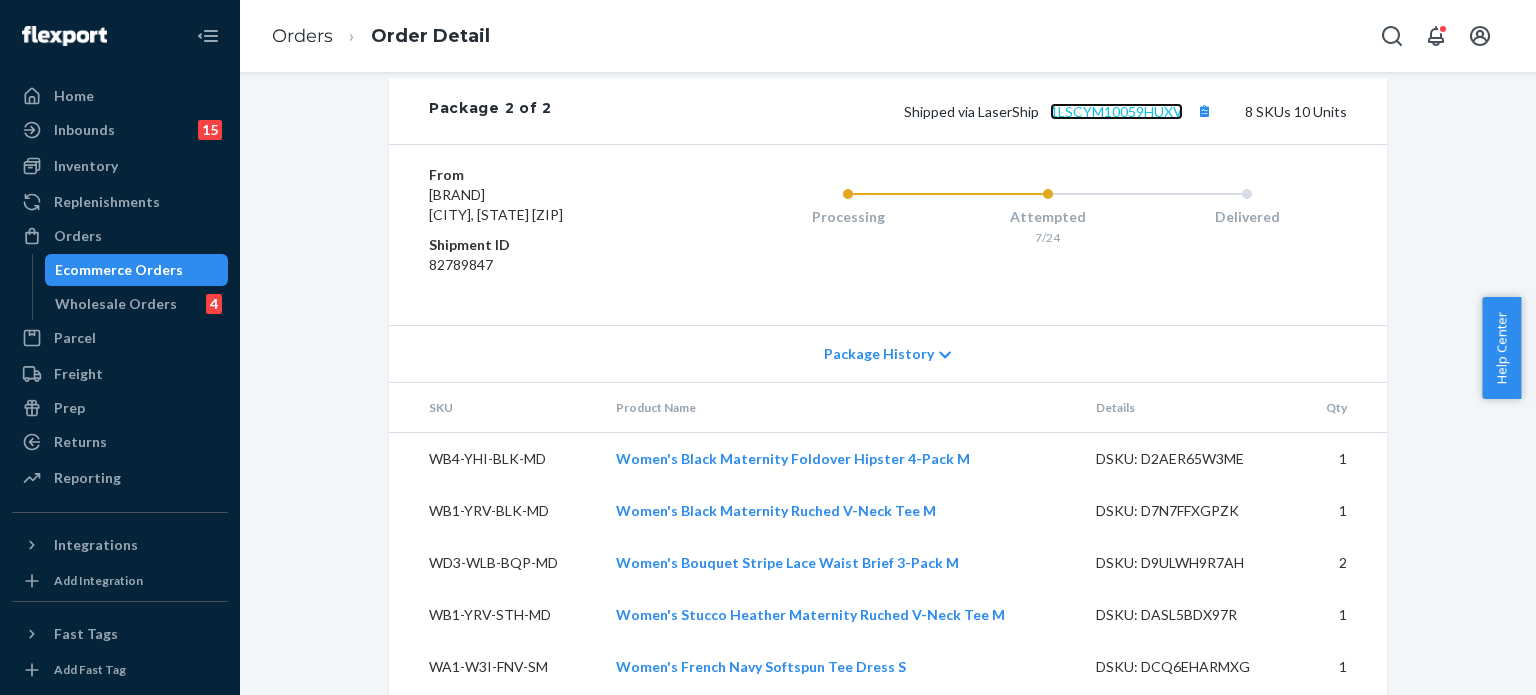 click on "1LSCYM10059HUXV" at bounding box center [1116, 111] 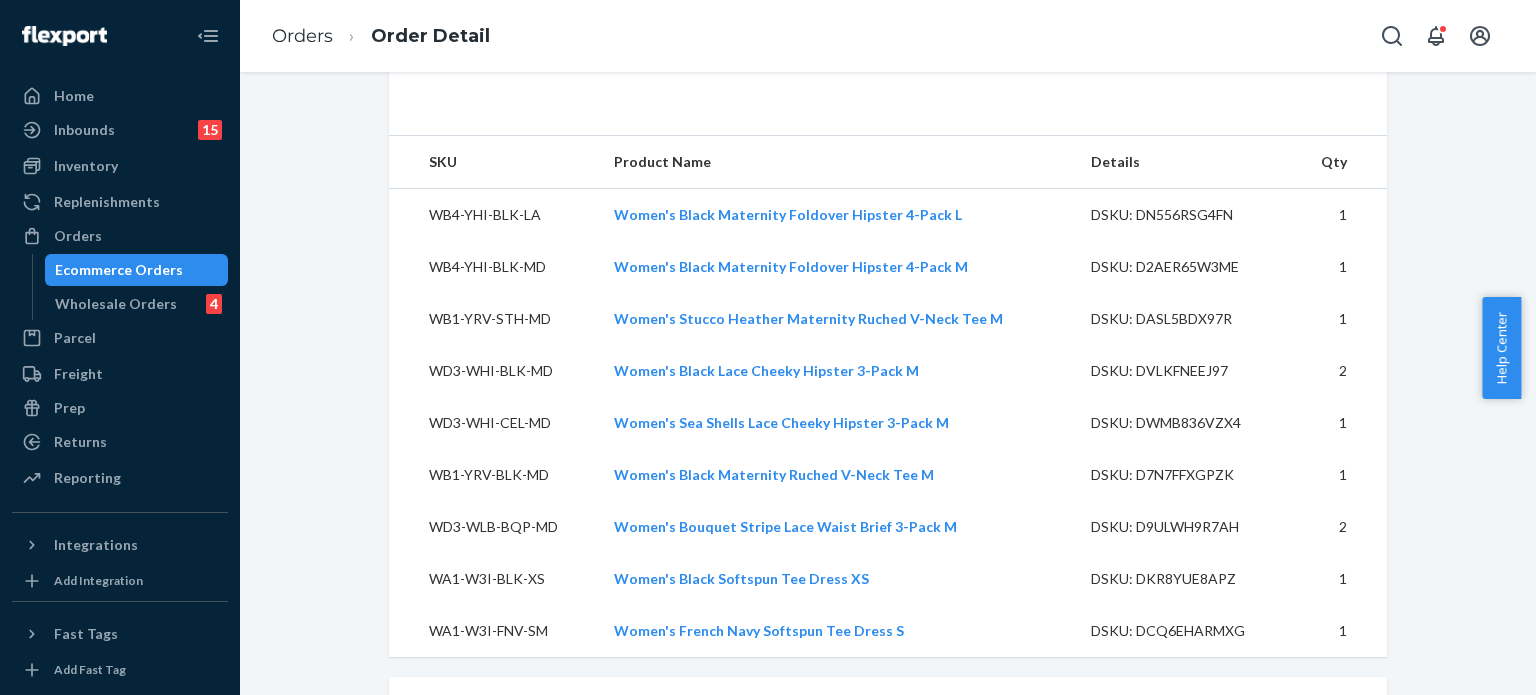 scroll, scrollTop: 640, scrollLeft: 0, axis: vertical 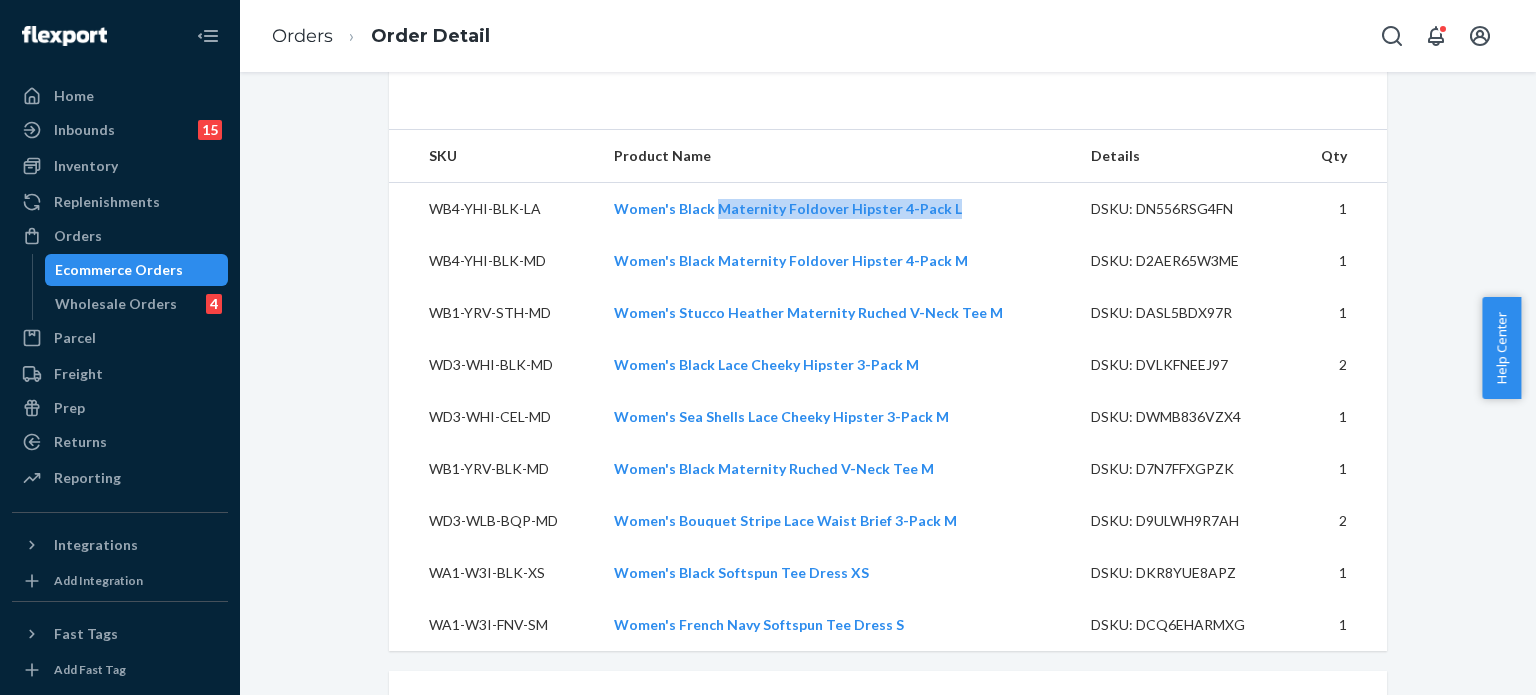 drag, startPoint x: 952, startPoint y: 208, endPoint x: 715, endPoint y: 197, distance: 237.25514 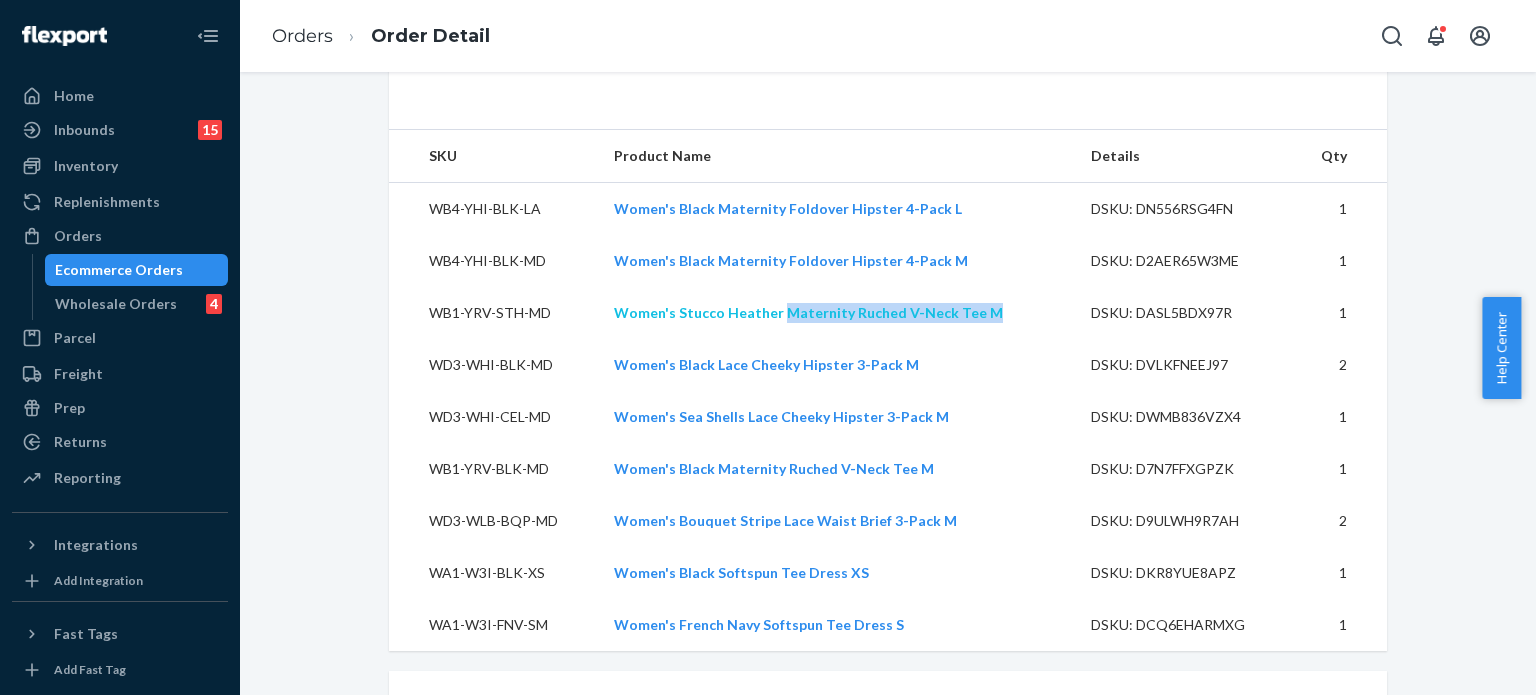 drag, startPoint x: 1004, startPoint y: 311, endPoint x: 780, endPoint y: 307, distance: 224.0357 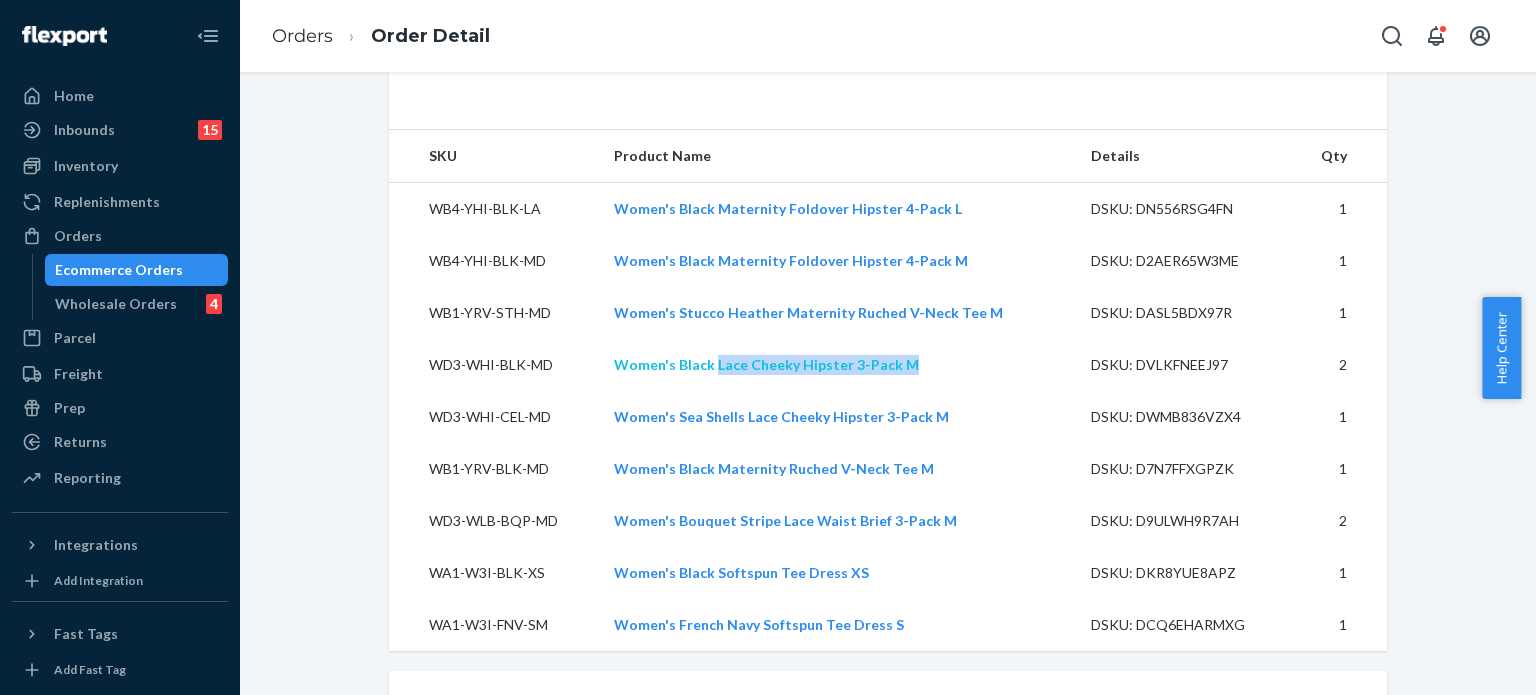 drag, startPoint x: 918, startPoint y: 369, endPoint x: 713, endPoint y: 355, distance: 205.4775 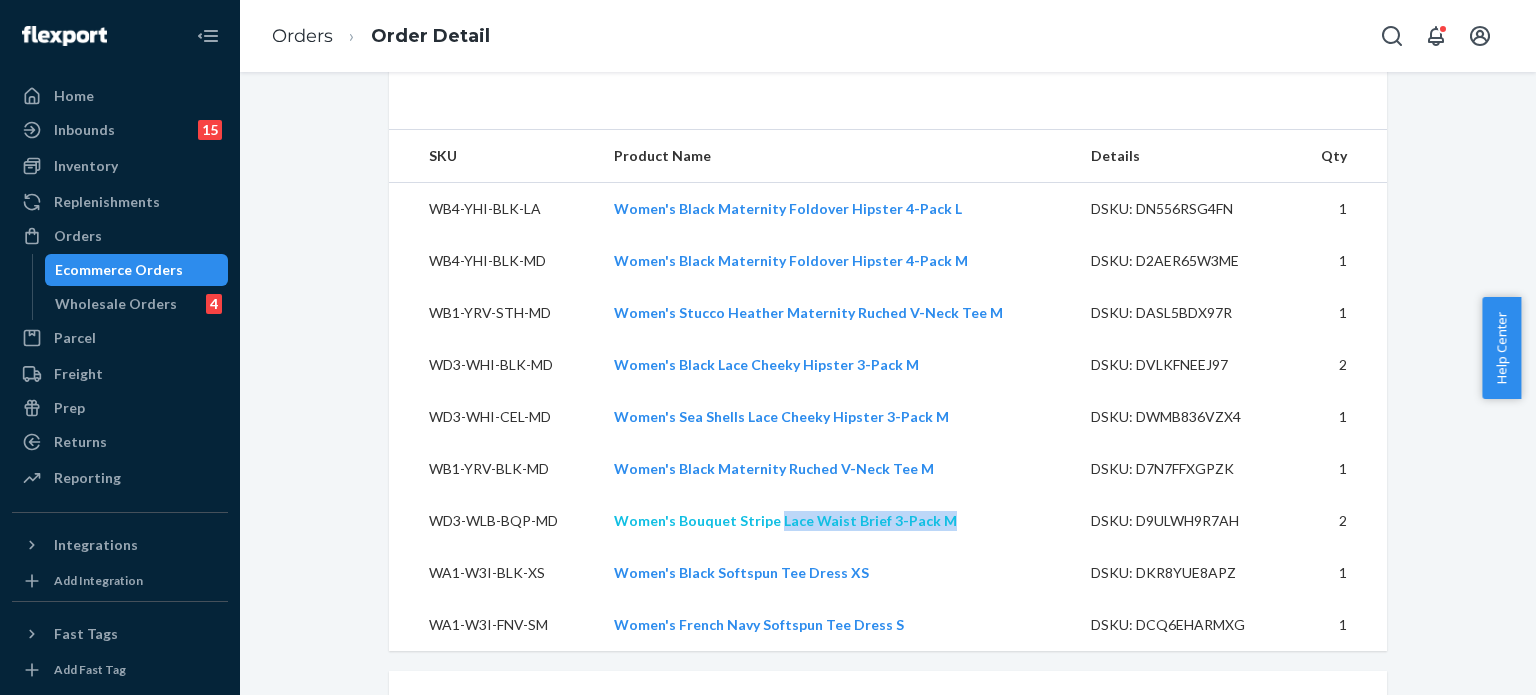 drag, startPoint x: 956, startPoint y: 518, endPoint x: 777, endPoint y: 518, distance: 179 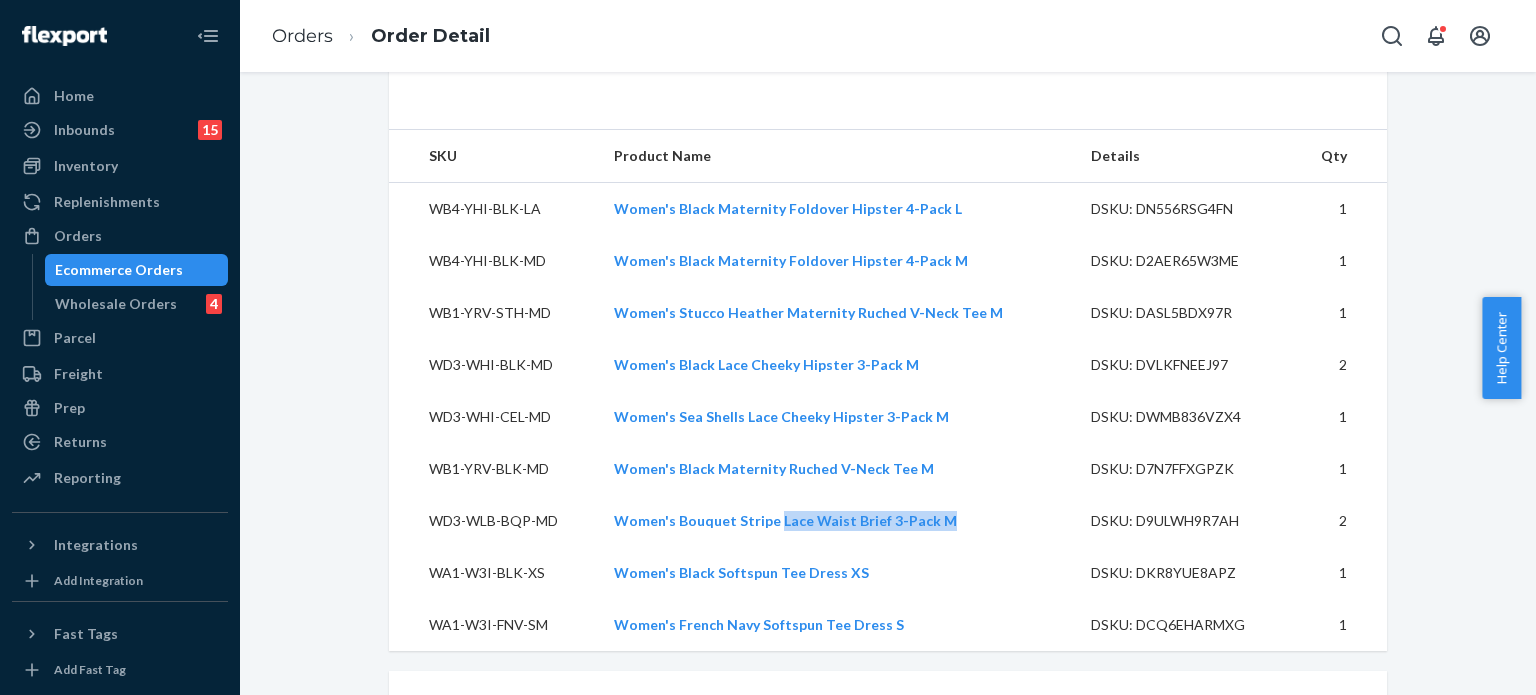 copy on "Lace Waist Brief 3-Pack M" 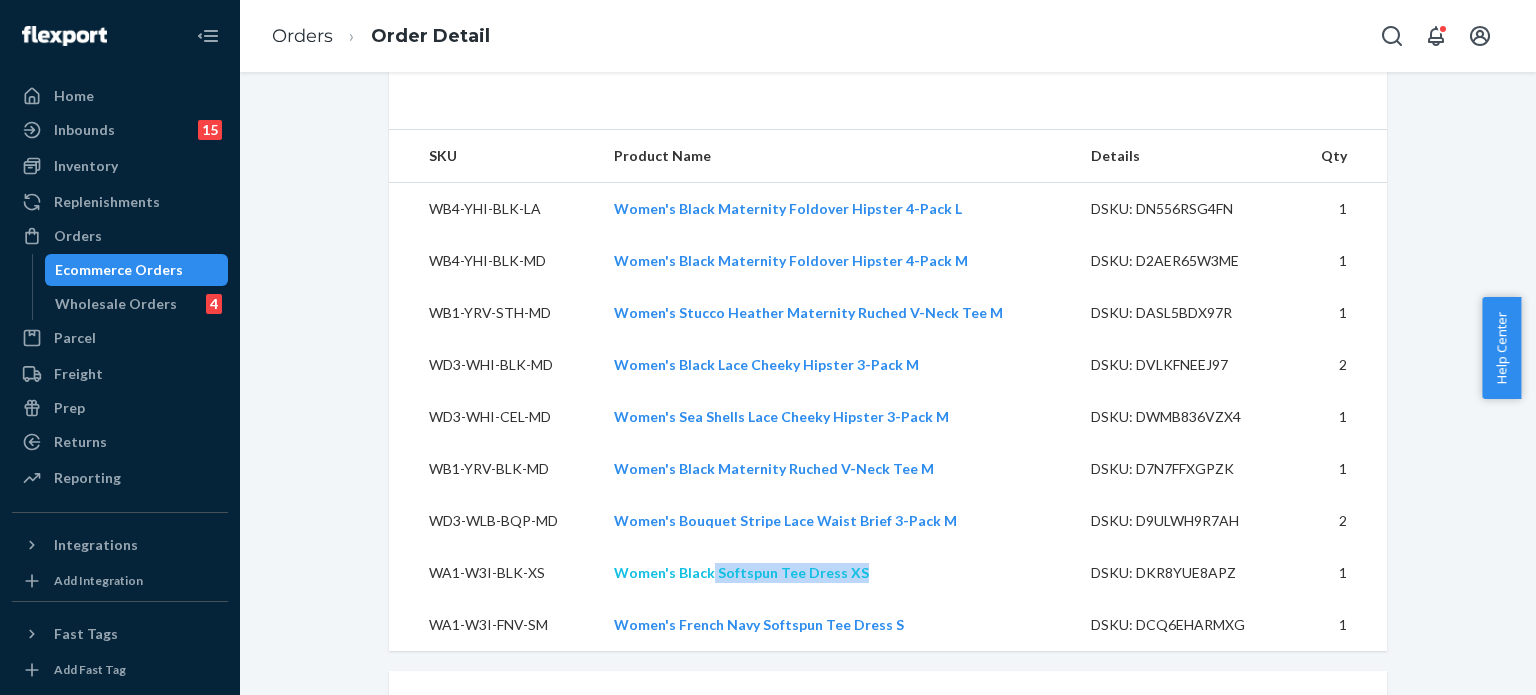 drag, startPoint x: 868, startPoint y: 576, endPoint x: 713, endPoint y: 572, distance: 155.0516 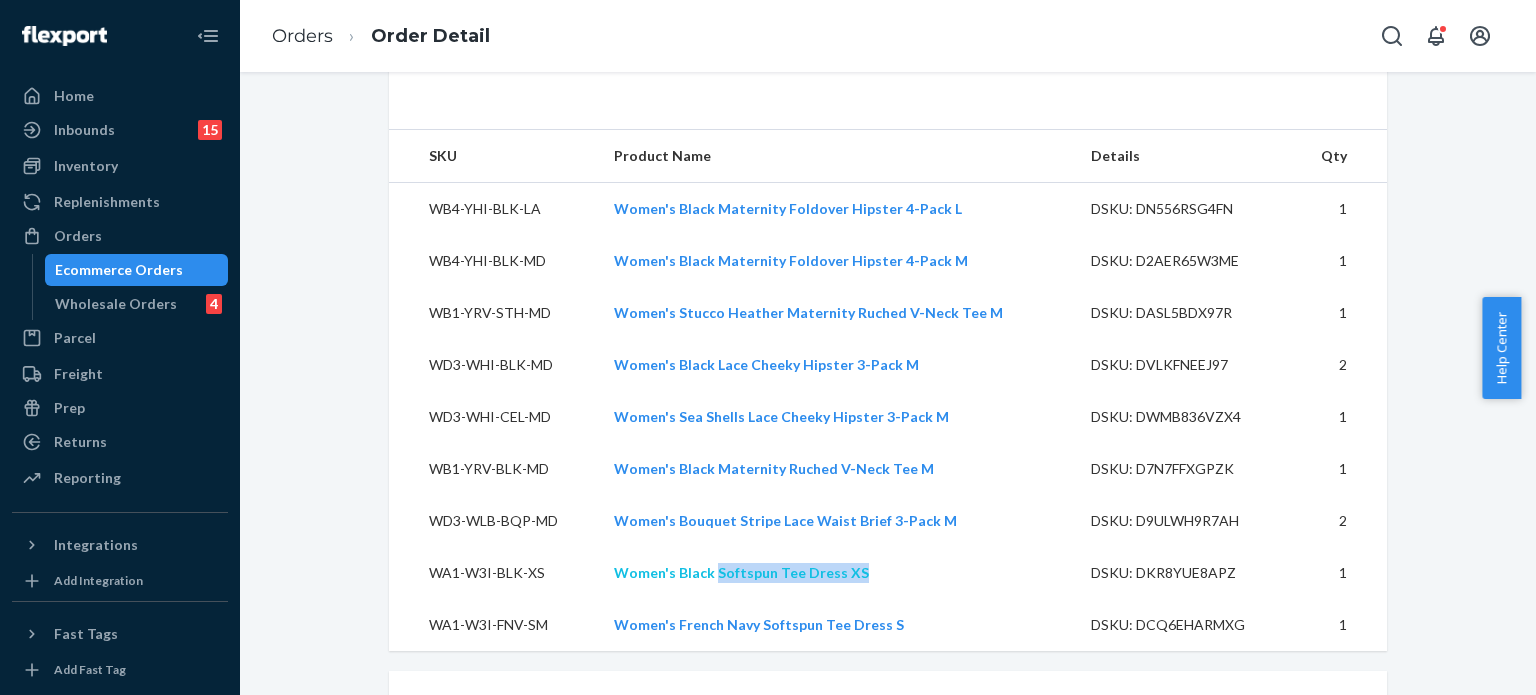 copy on "Softspun Tee Dress XS" 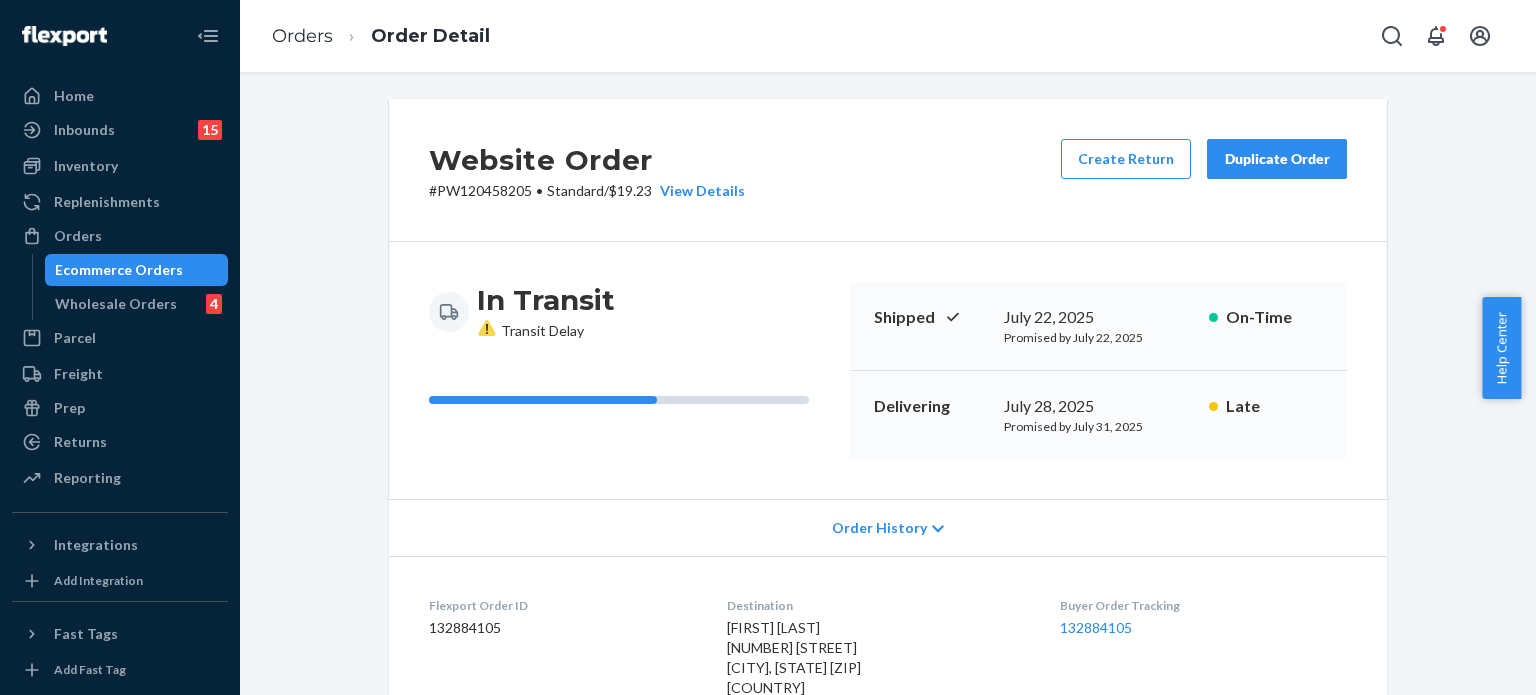 scroll, scrollTop: 0, scrollLeft: 0, axis: both 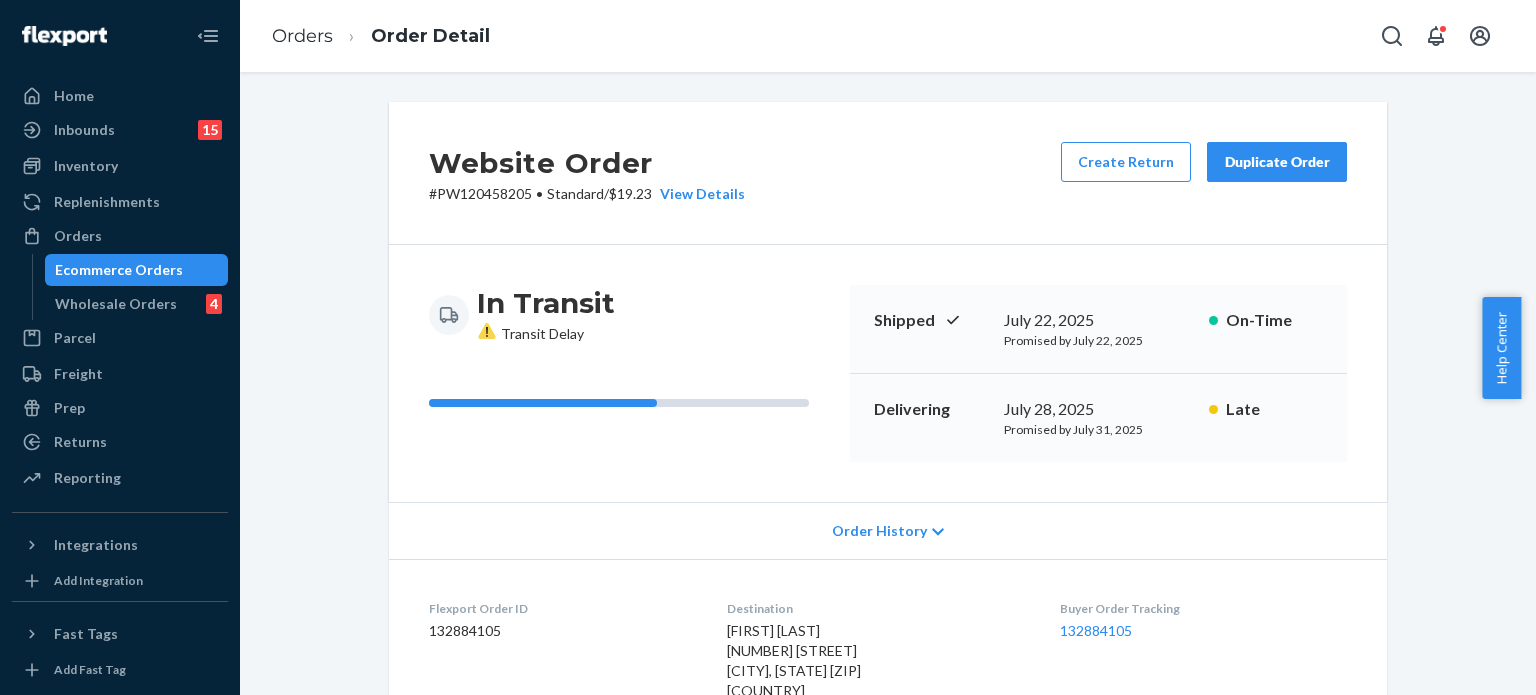 click on "# [PRODUCT_CODE] • Standard  /  [PRICE] View Details" at bounding box center (587, 194) 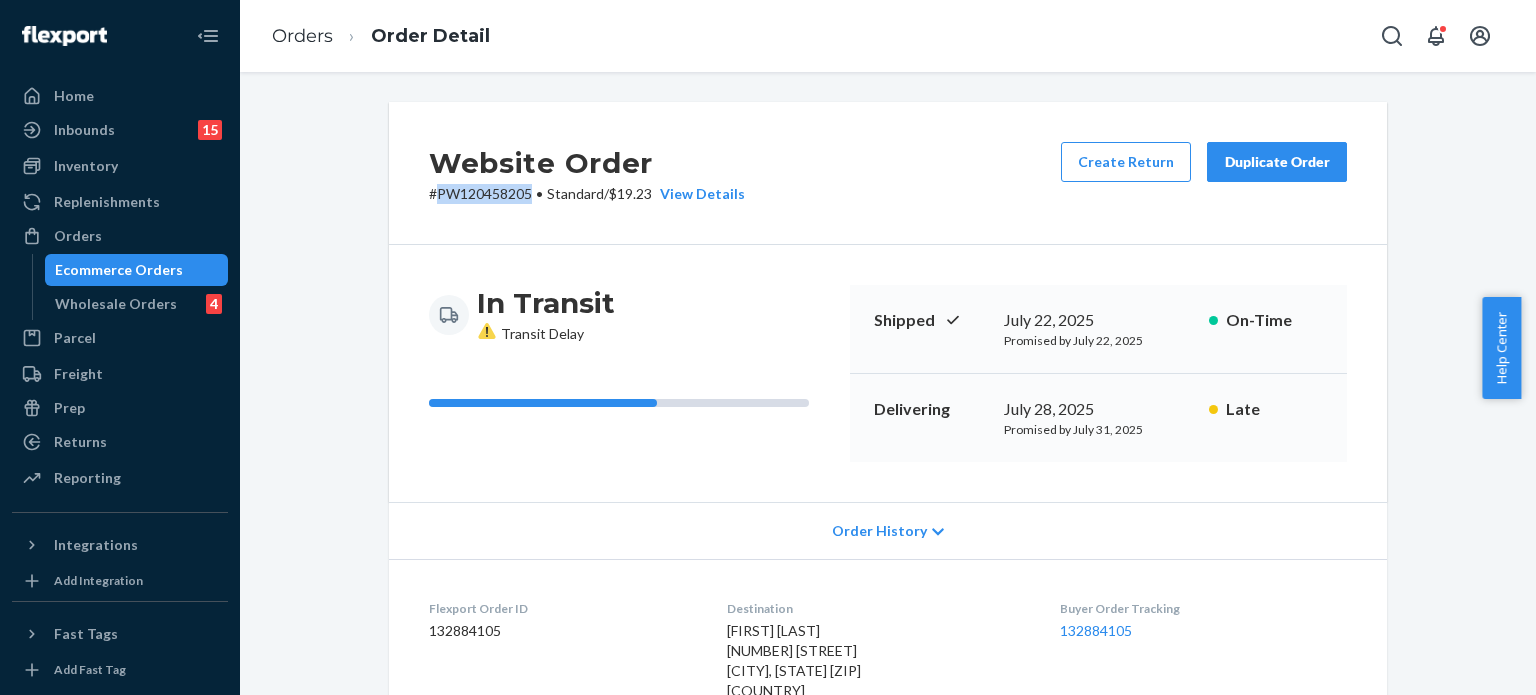 click on "# [PRODUCT_CODE] • Standard  /  [PRICE] View Details" at bounding box center [587, 194] 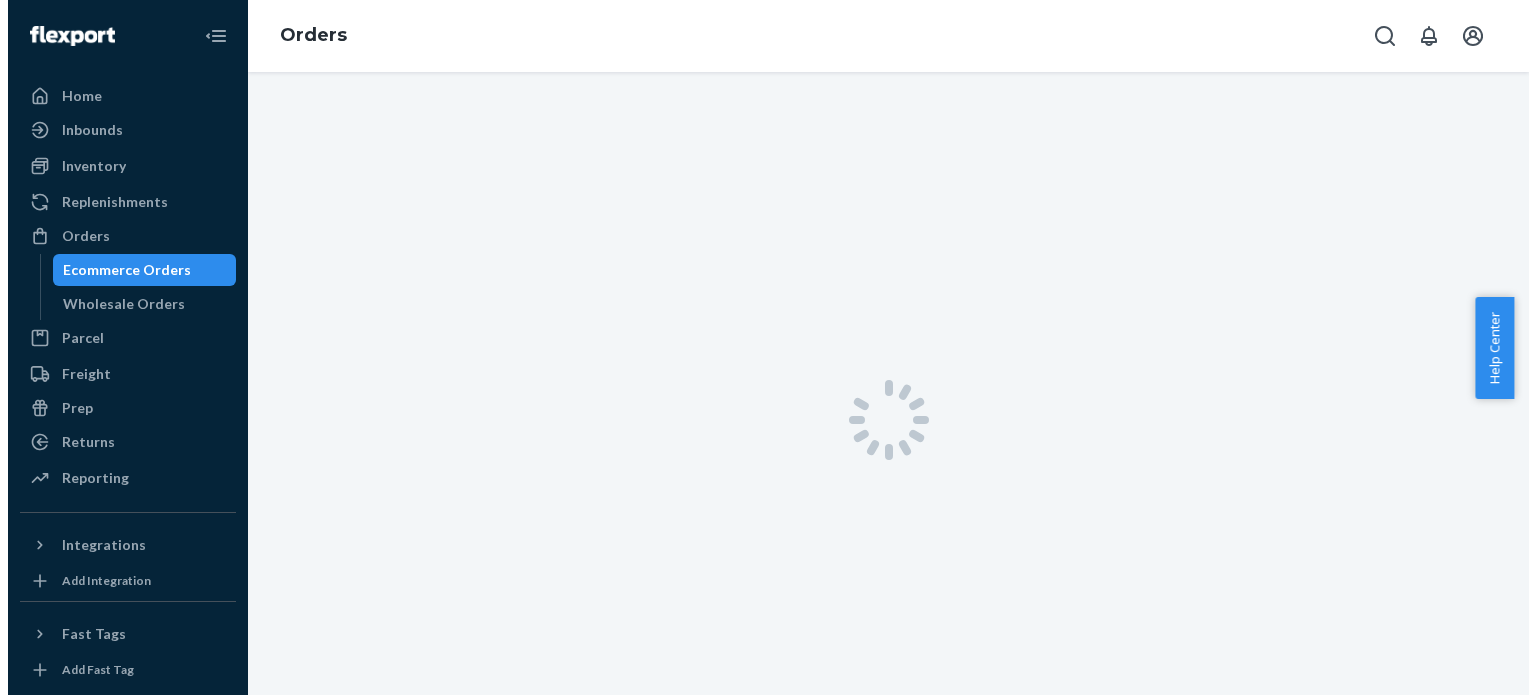 scroll, scrollTop: 0, scrollLeft: 0, axis: both 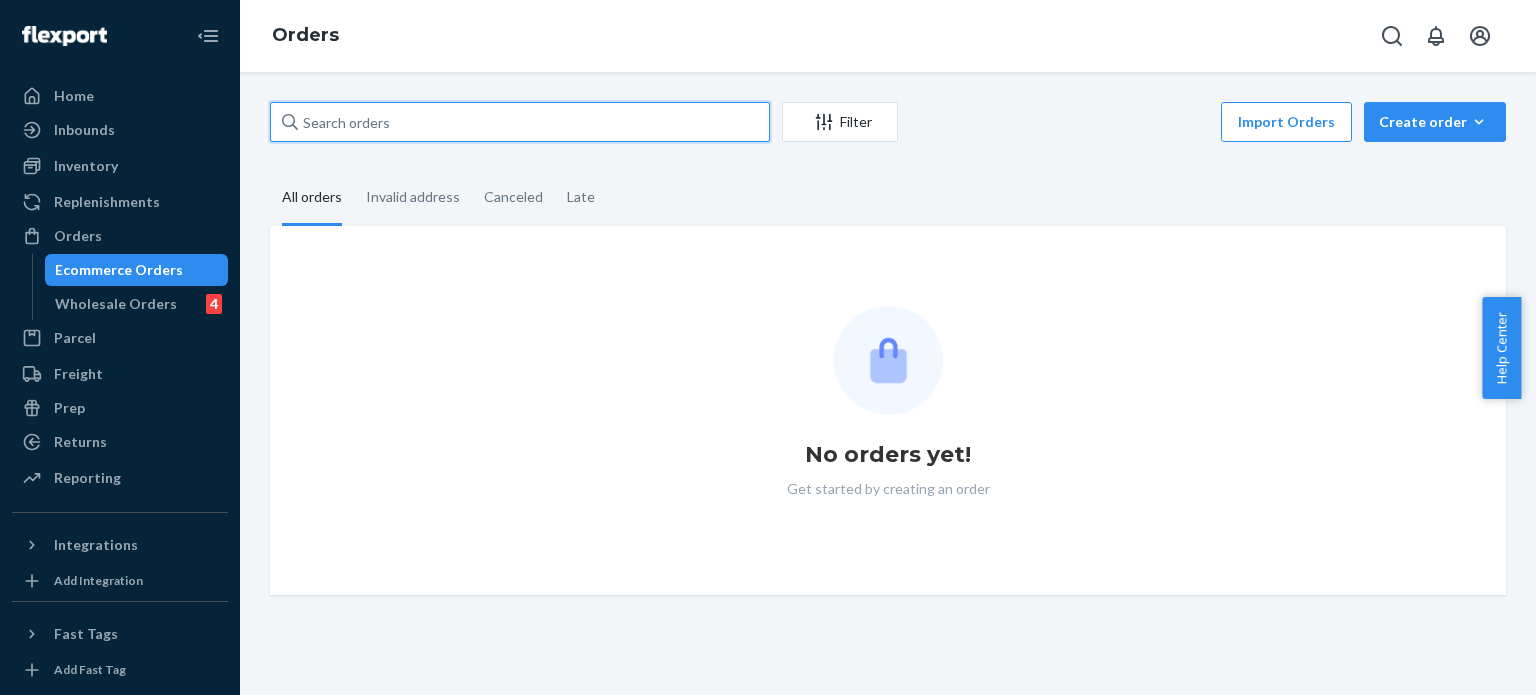 click at bounding box center (520, 122) 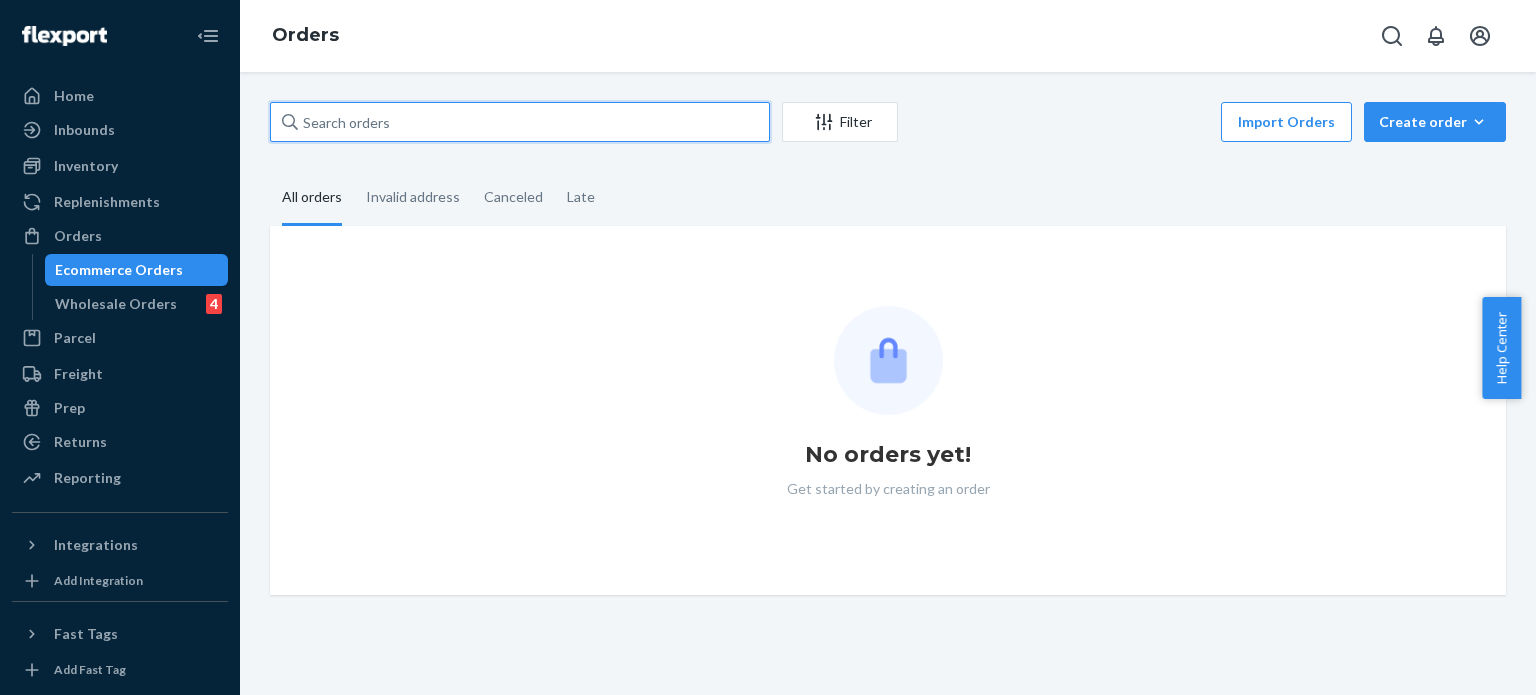paste on "PW120458205" 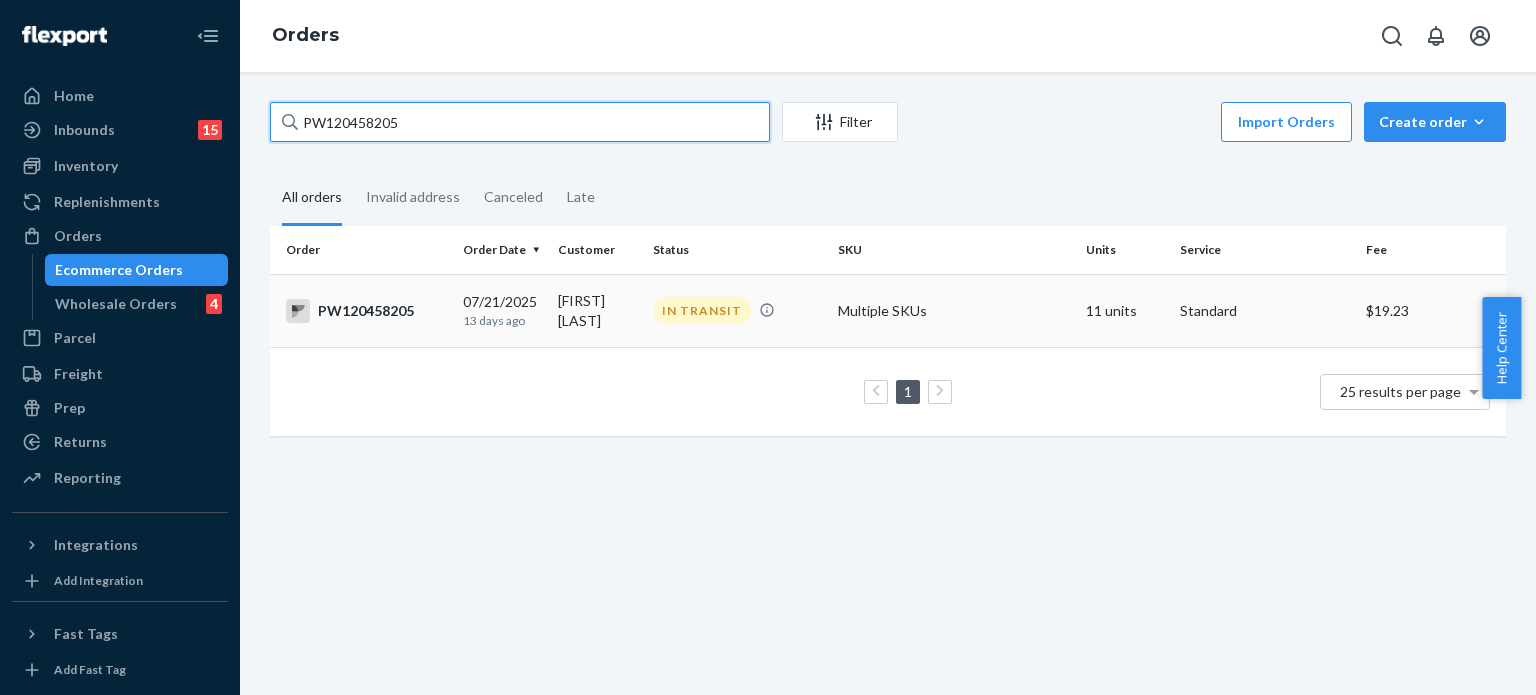 type on "PW120458205" 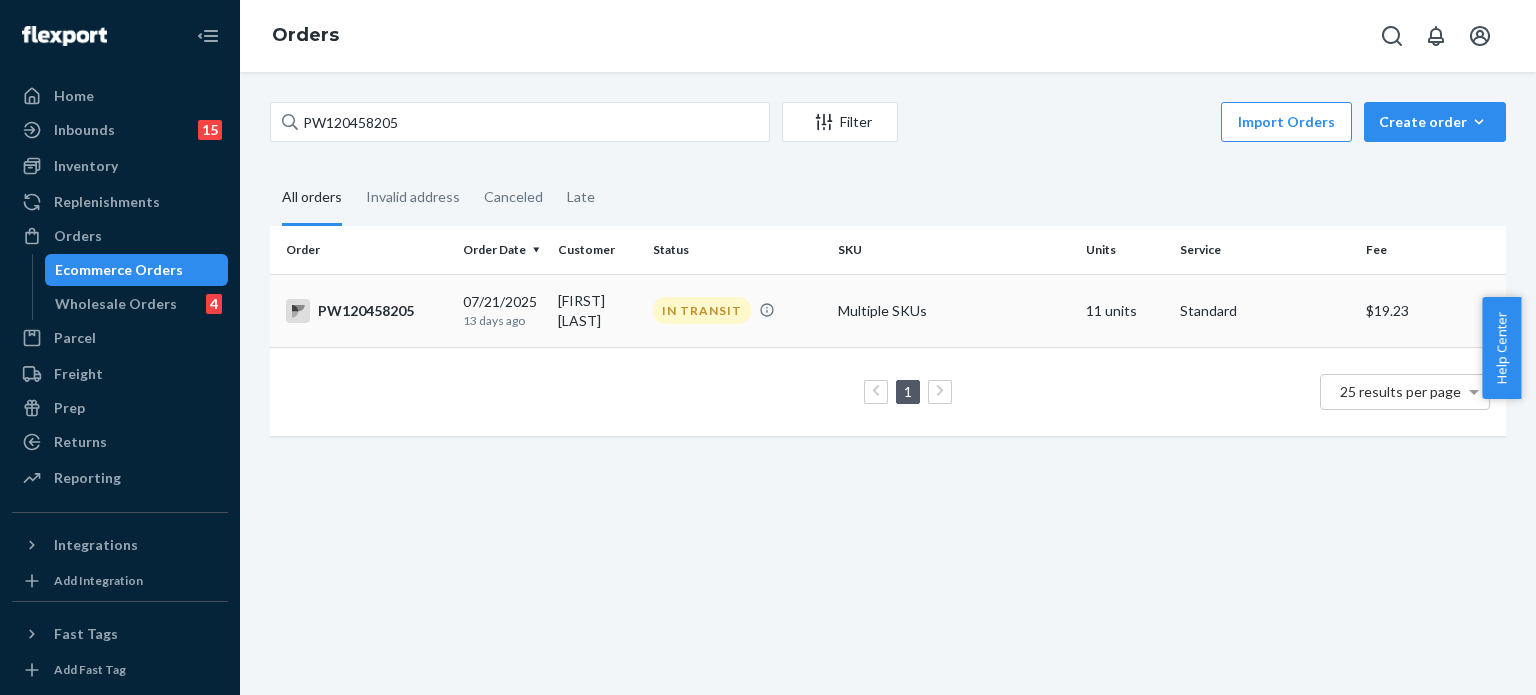 click on "IN TRANSIT" at bounding box center (737, 310) 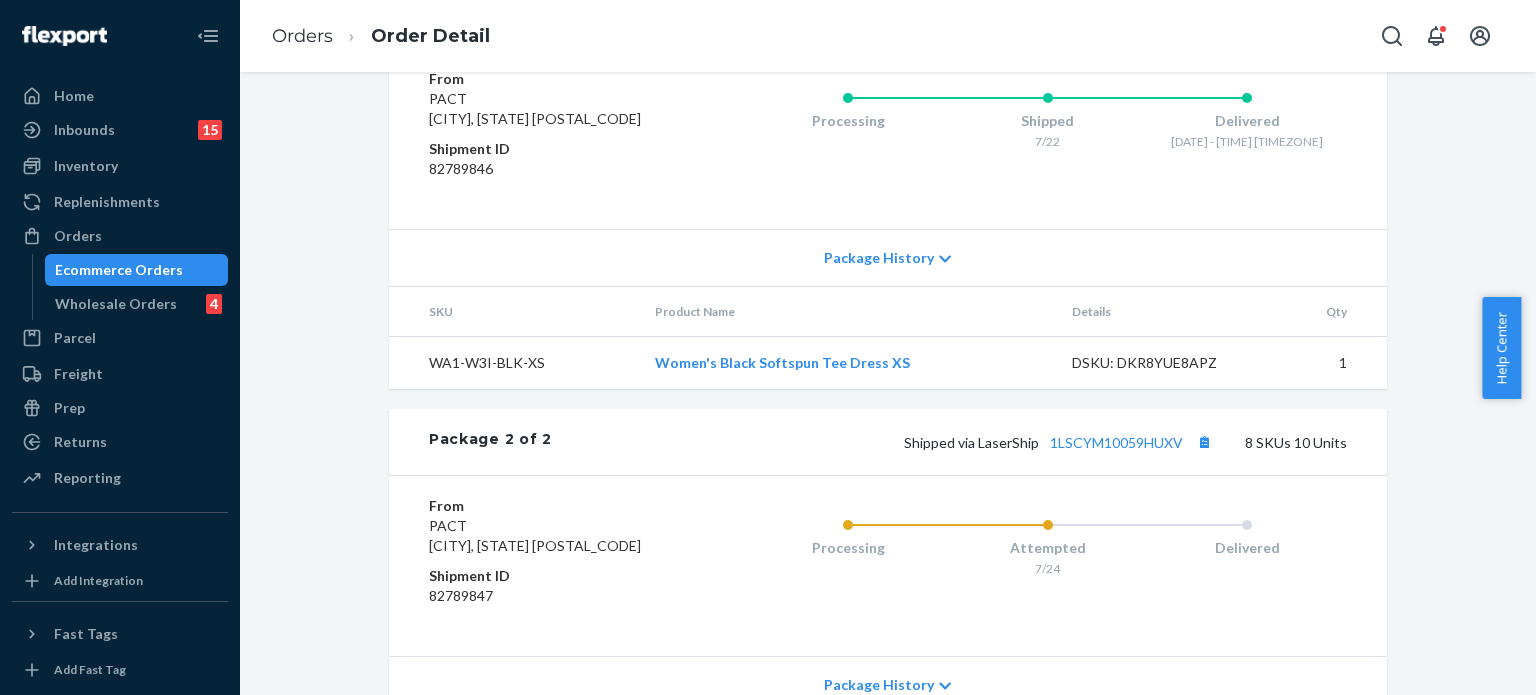 scroll, scrollTop: 1343, scrollLeft: 0, axis: vertical 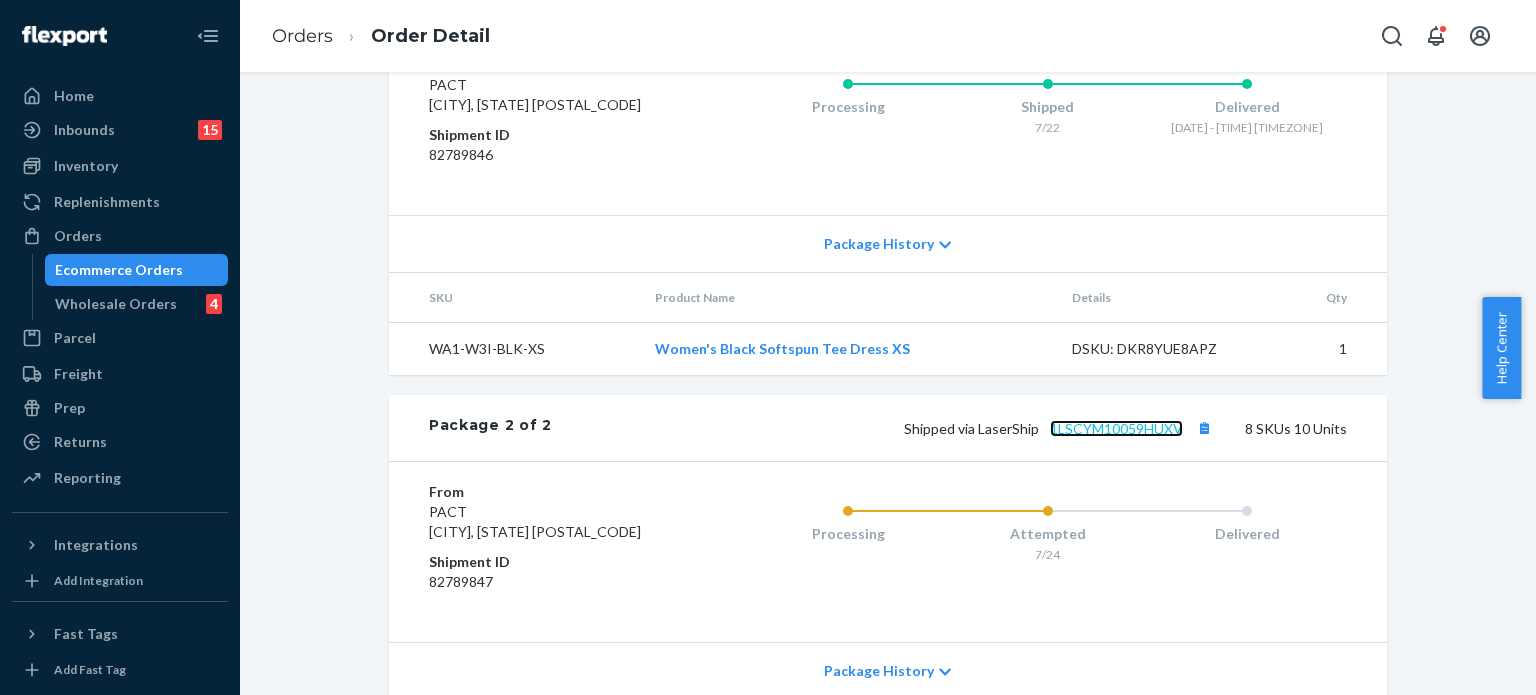 click on "1LSCYM10059HUXV" at bounding box center (1116, 428) 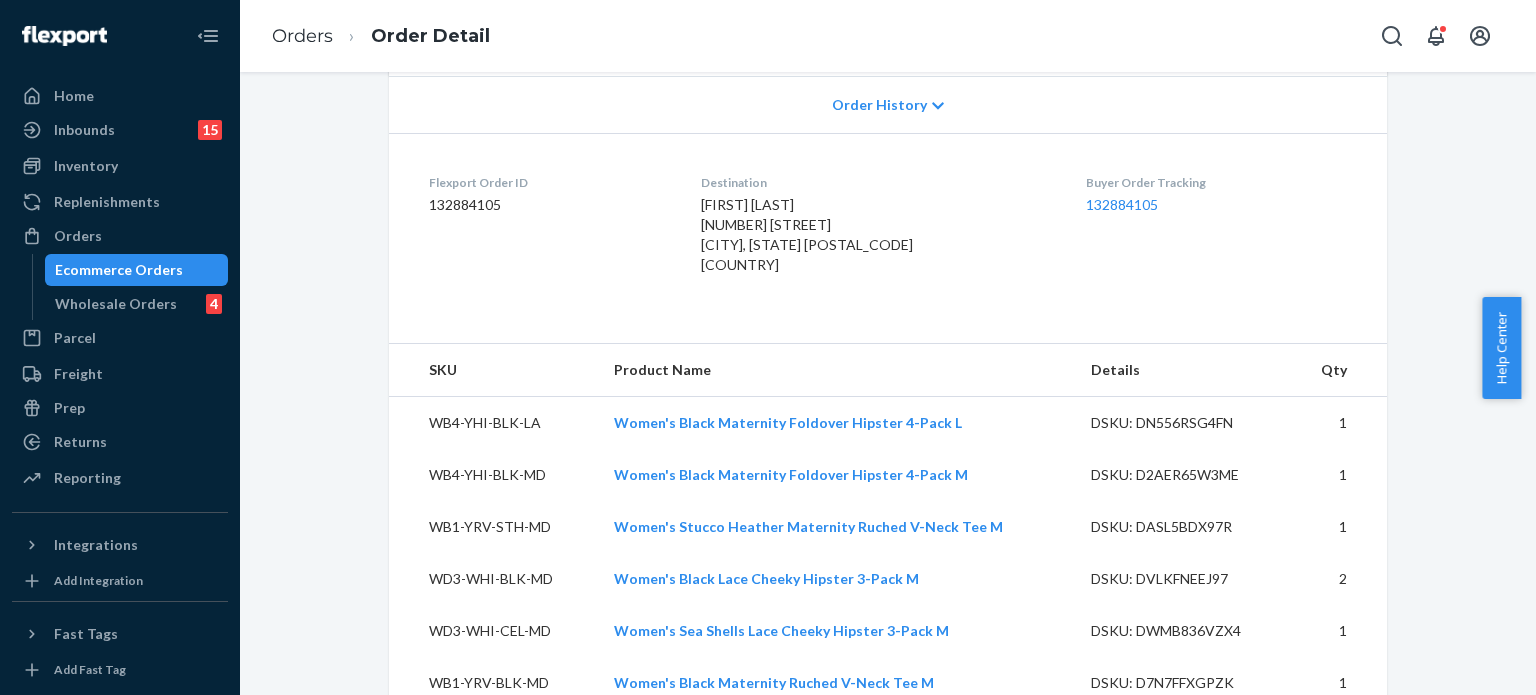 scroll, scrollTop: 0, scrollLeft: 0, axis: both 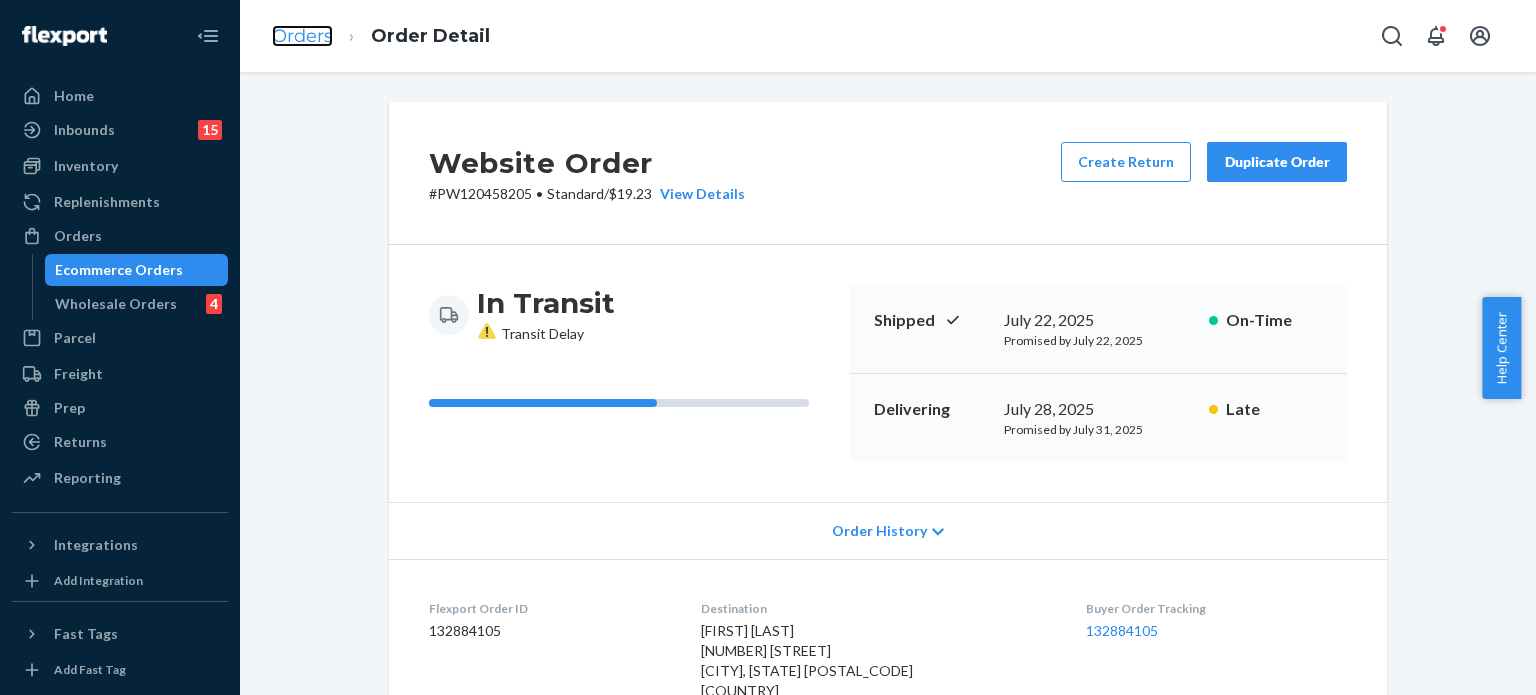click on "Orders" at bounding box center (302, 36) 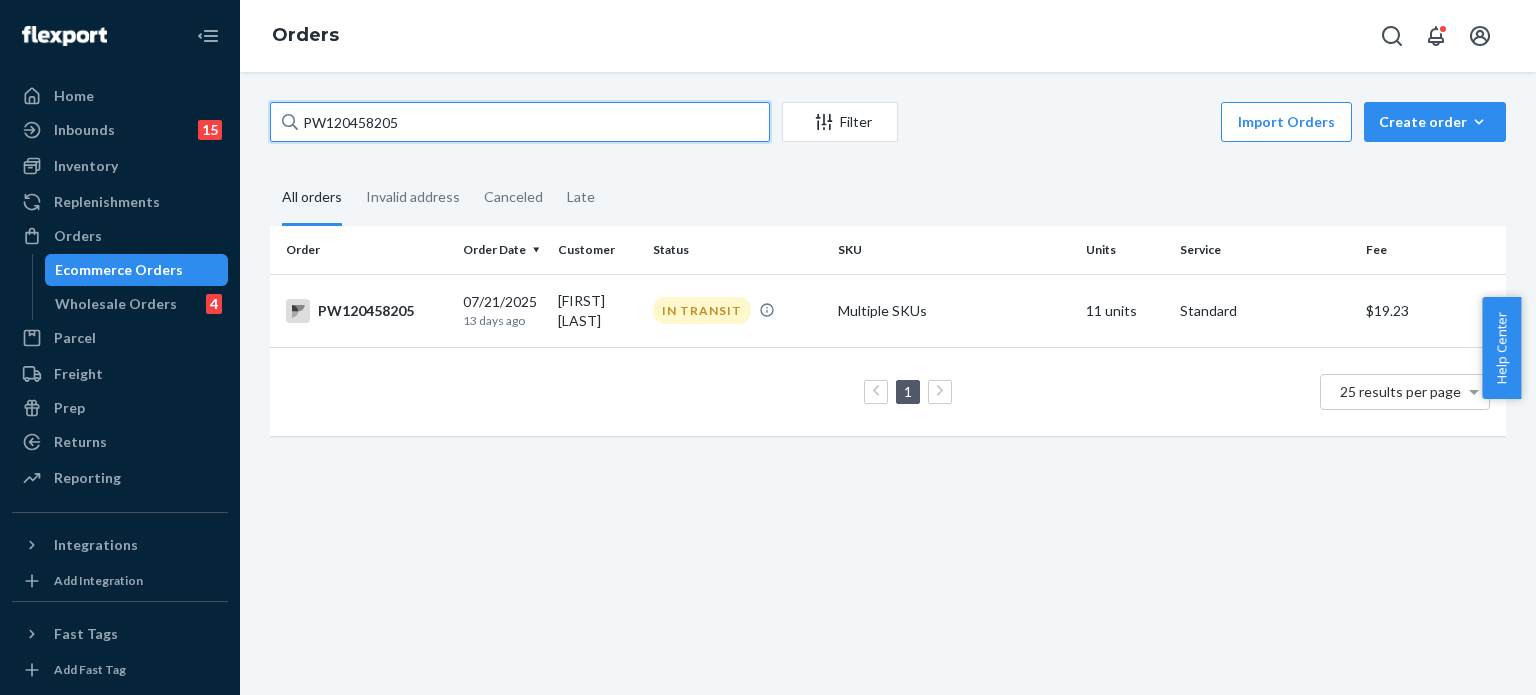 click on "PW120458205" at bounding box center [520, 122] 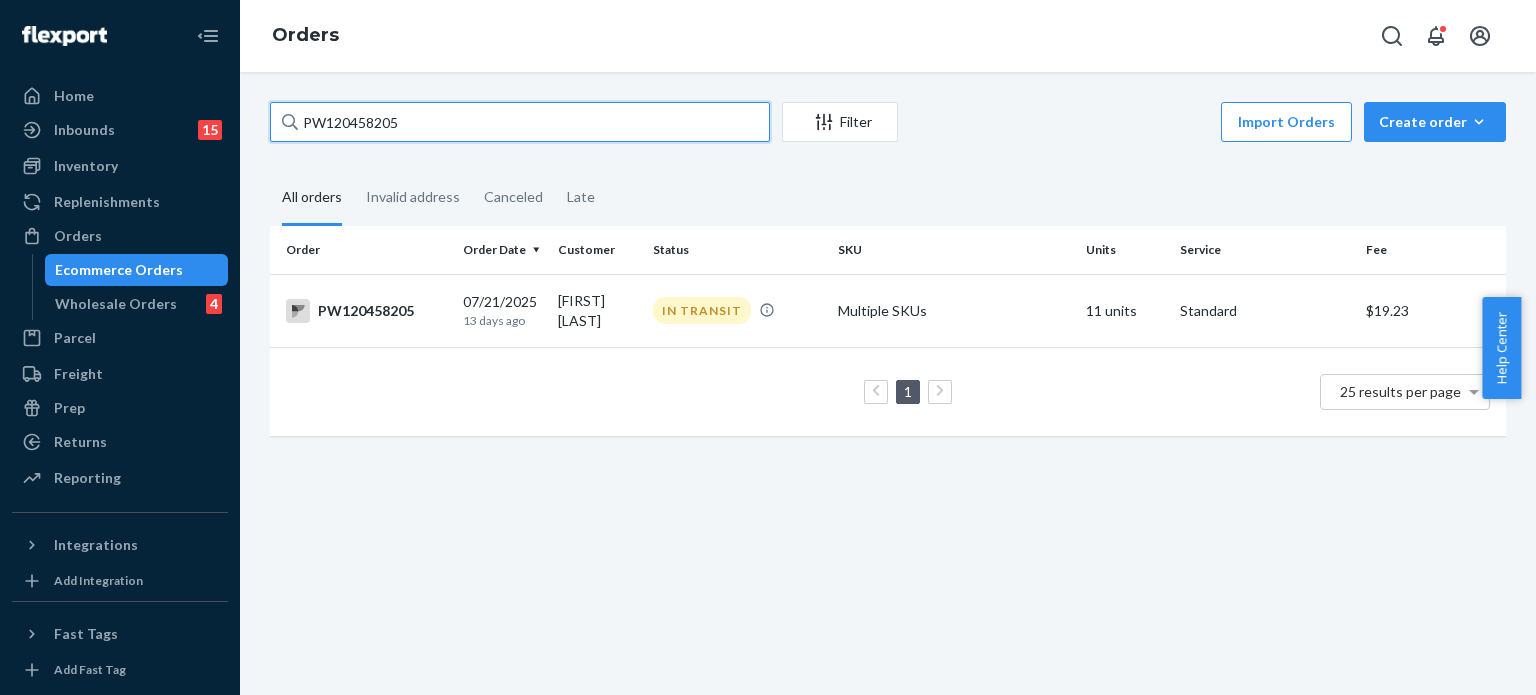 click on "PW120458205" at bounding box center (520, 122) 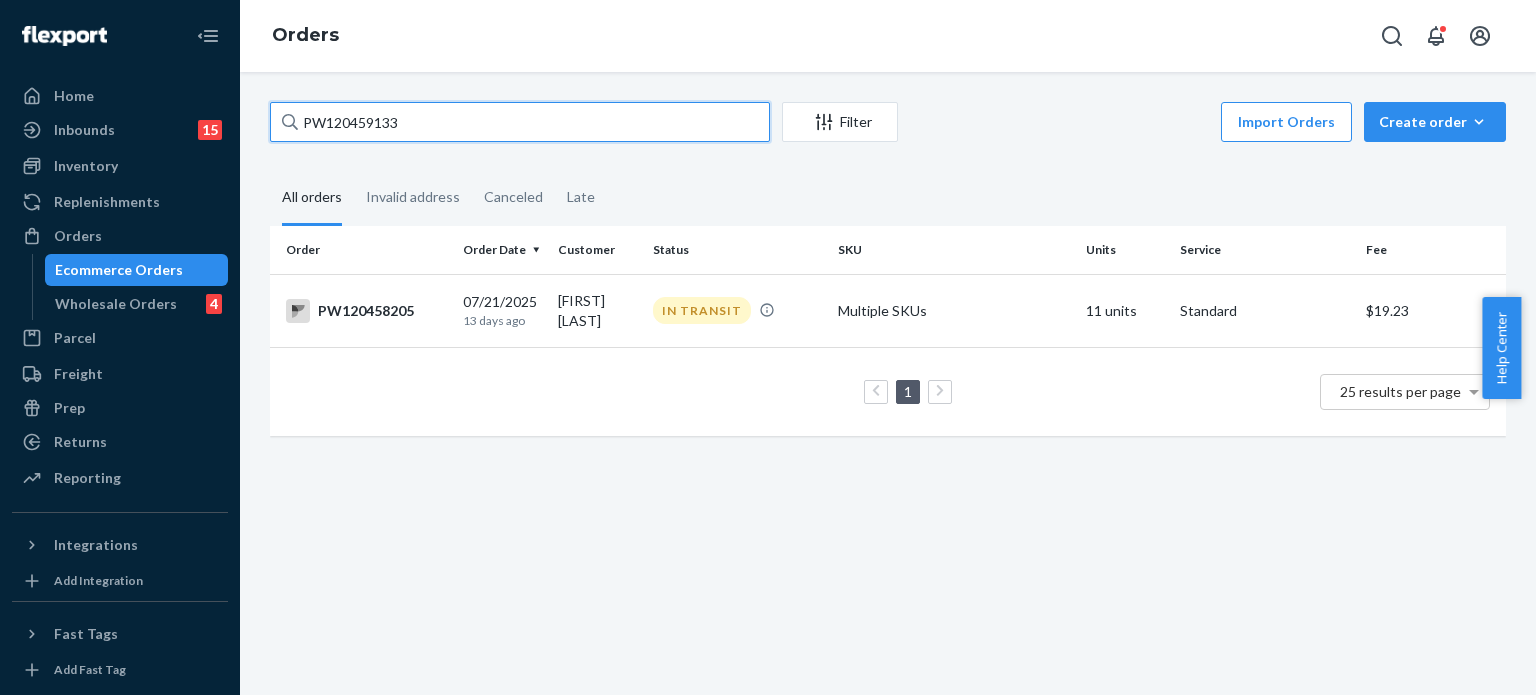 type on "PW120459133" 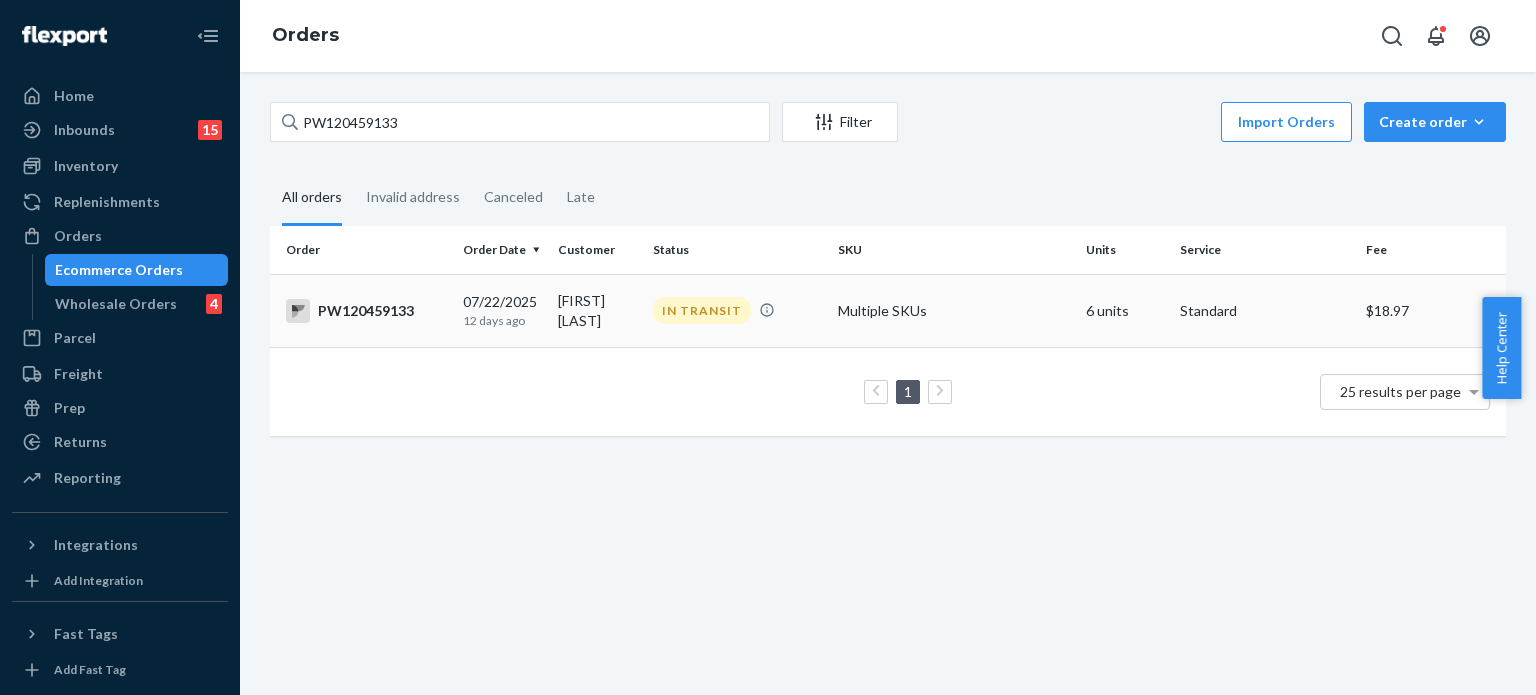 click on "IN TRANSIT" at bounding box center [737, 310] 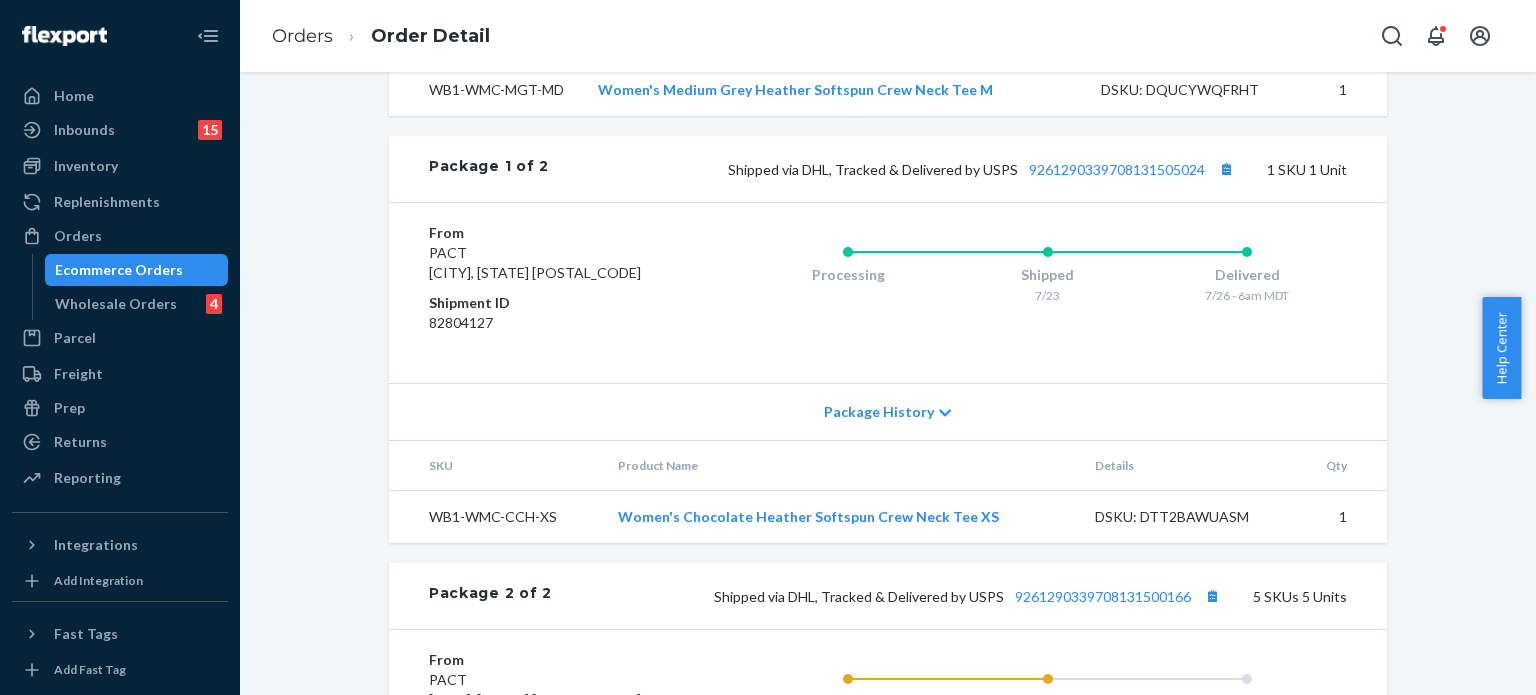 scroll, scrollTop: 1044, scrollLeft: 0, axis: vertical 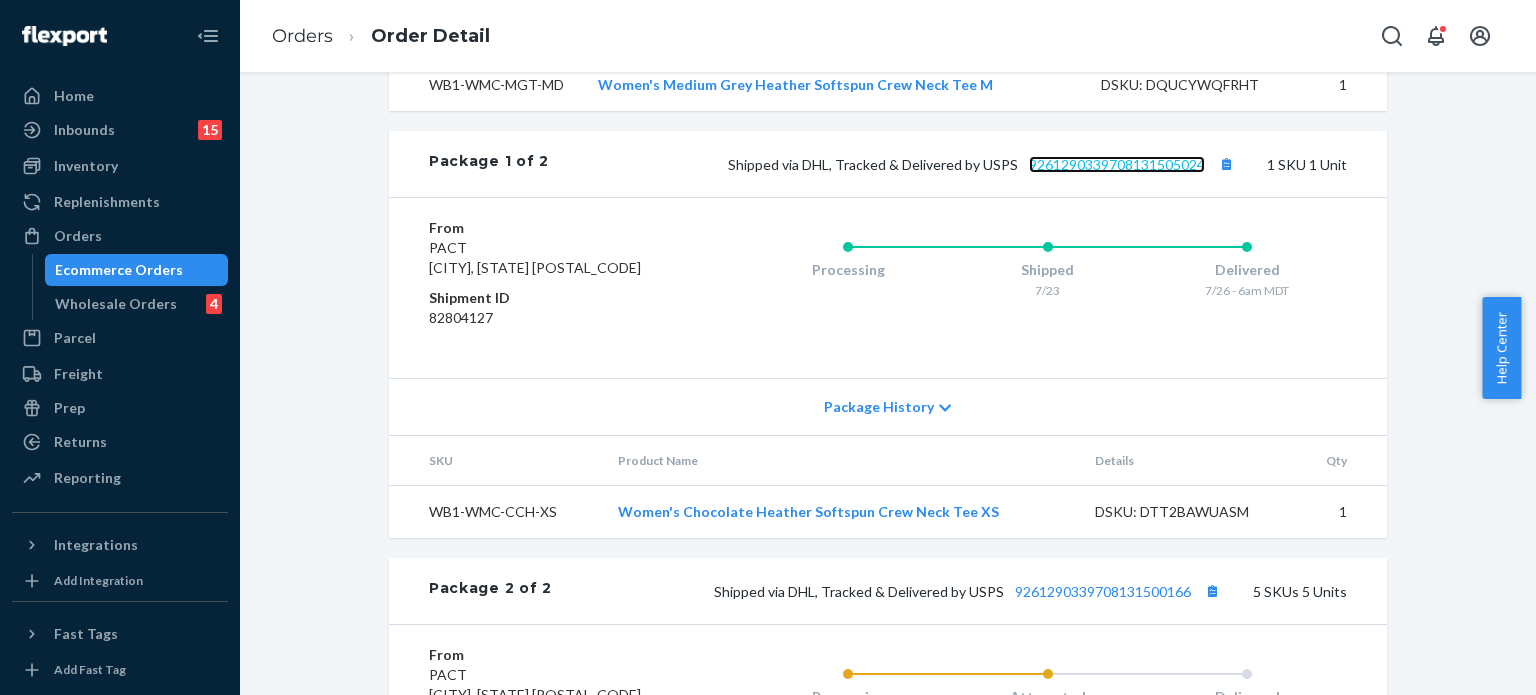 click on "9261290339708131505024" at bounding box center (1117, 164) 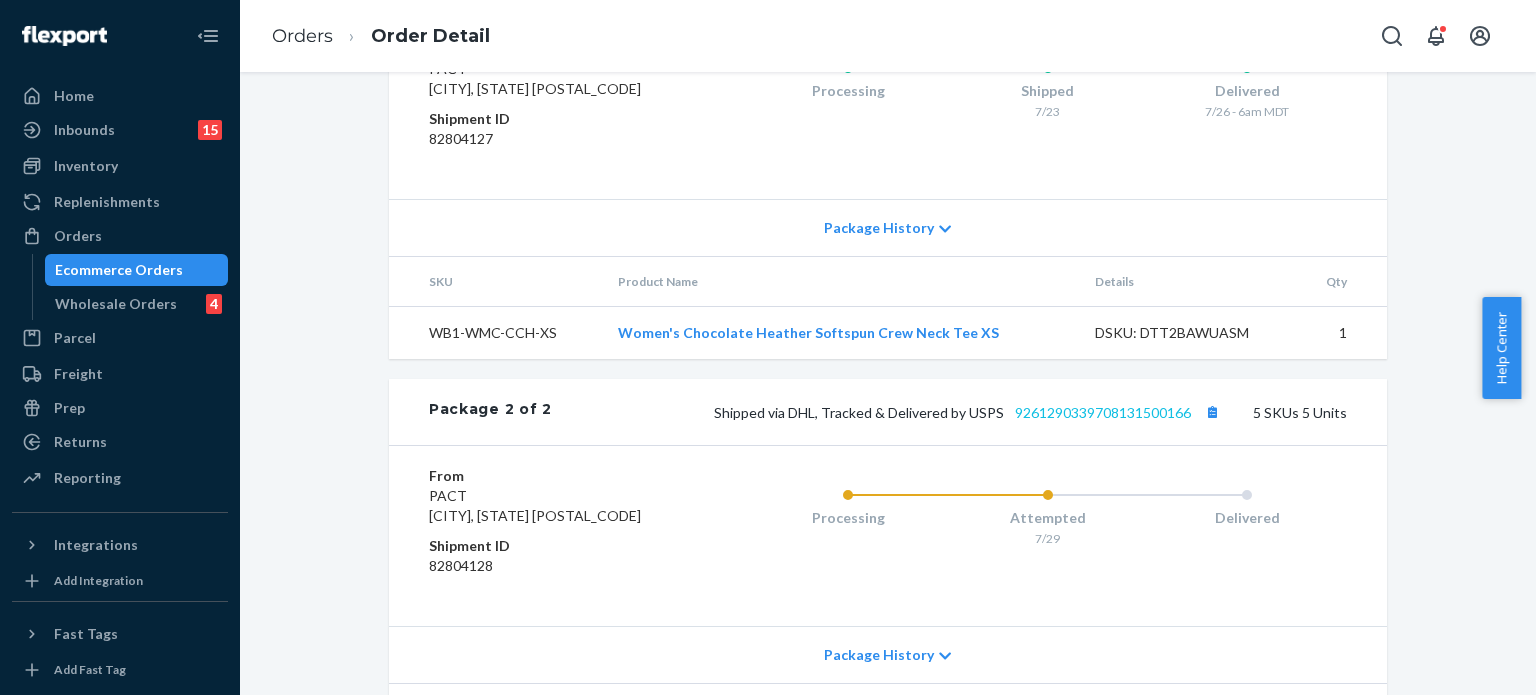scroll, scrollTop: 1224, scrollLeft: 0, axis: vertical 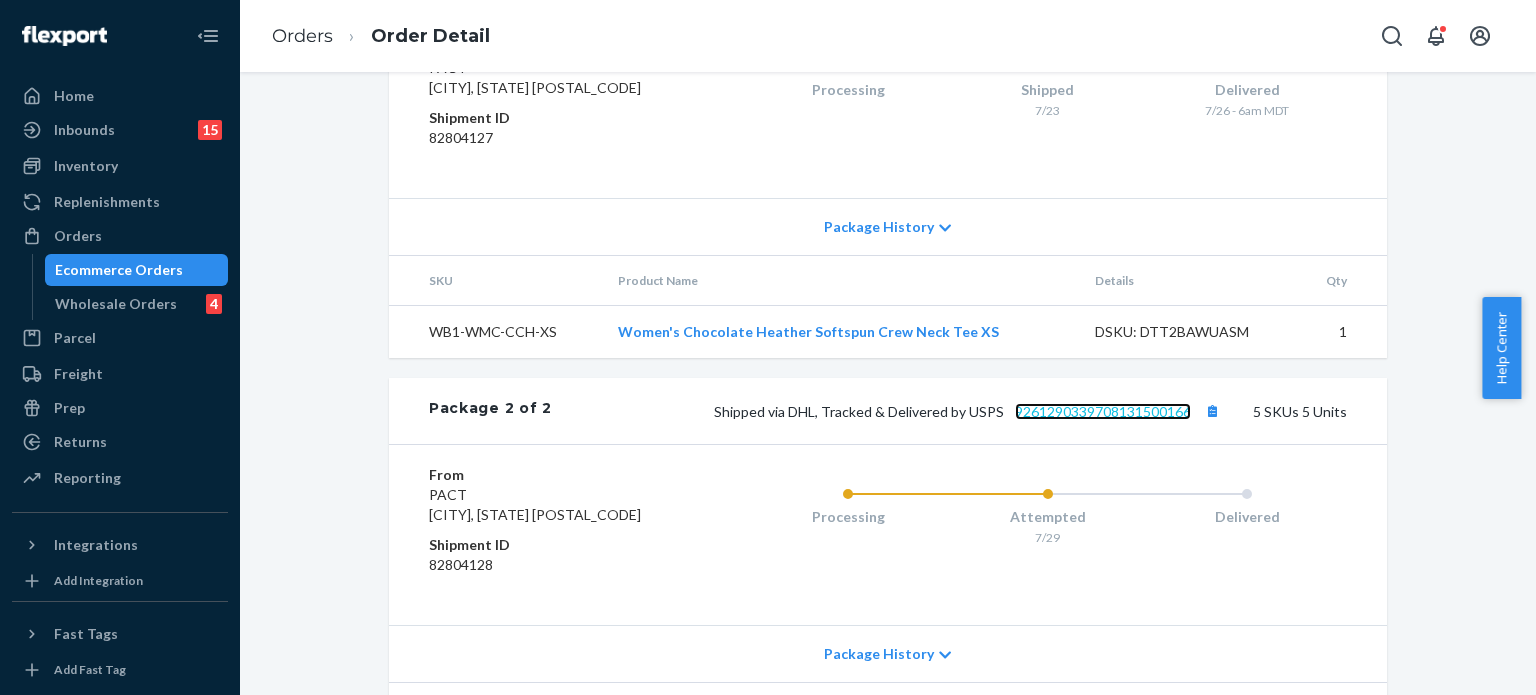 click on "9261290339708131500166" at bounding box center [1103, 411] 